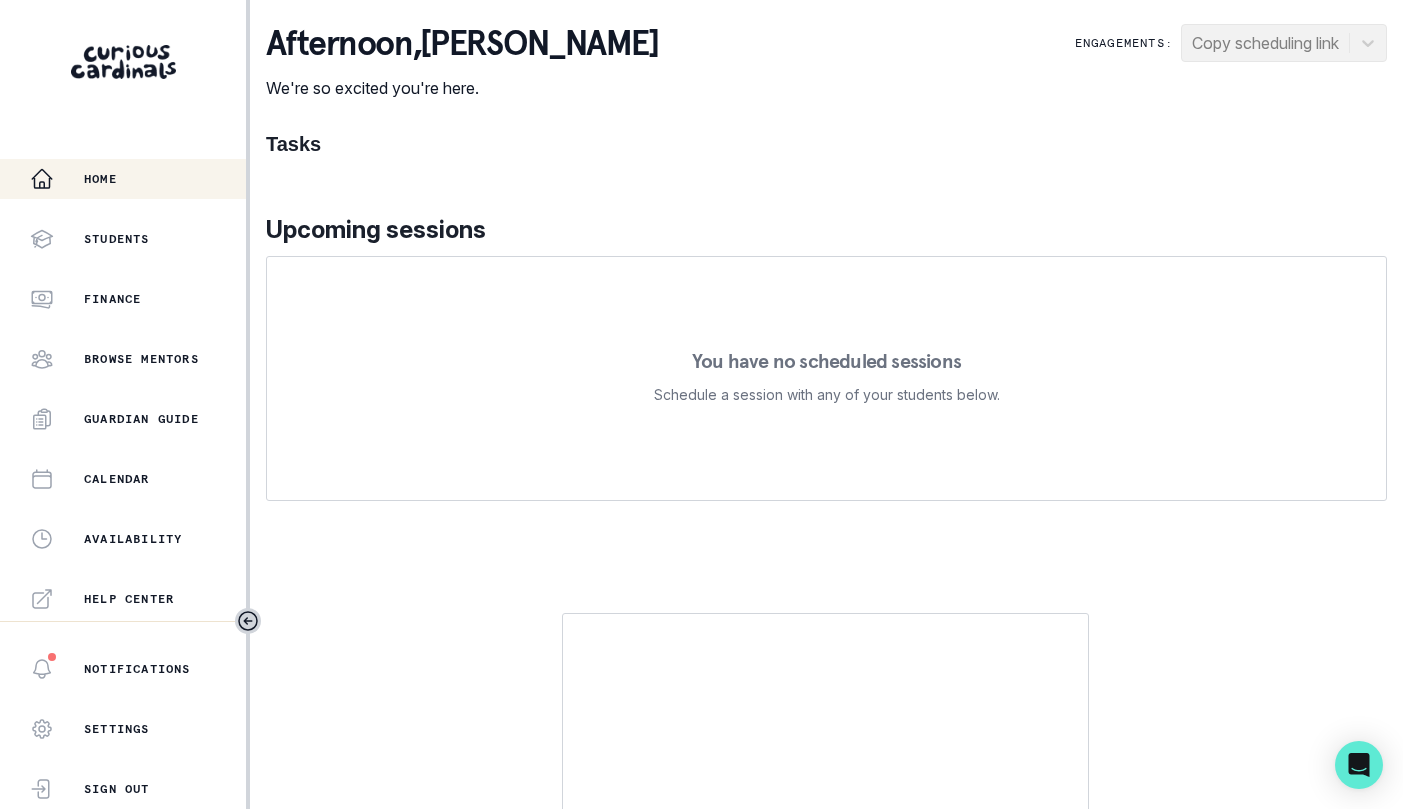 scroll, scrollTop: 0, scrollLeft: 0, axis: both 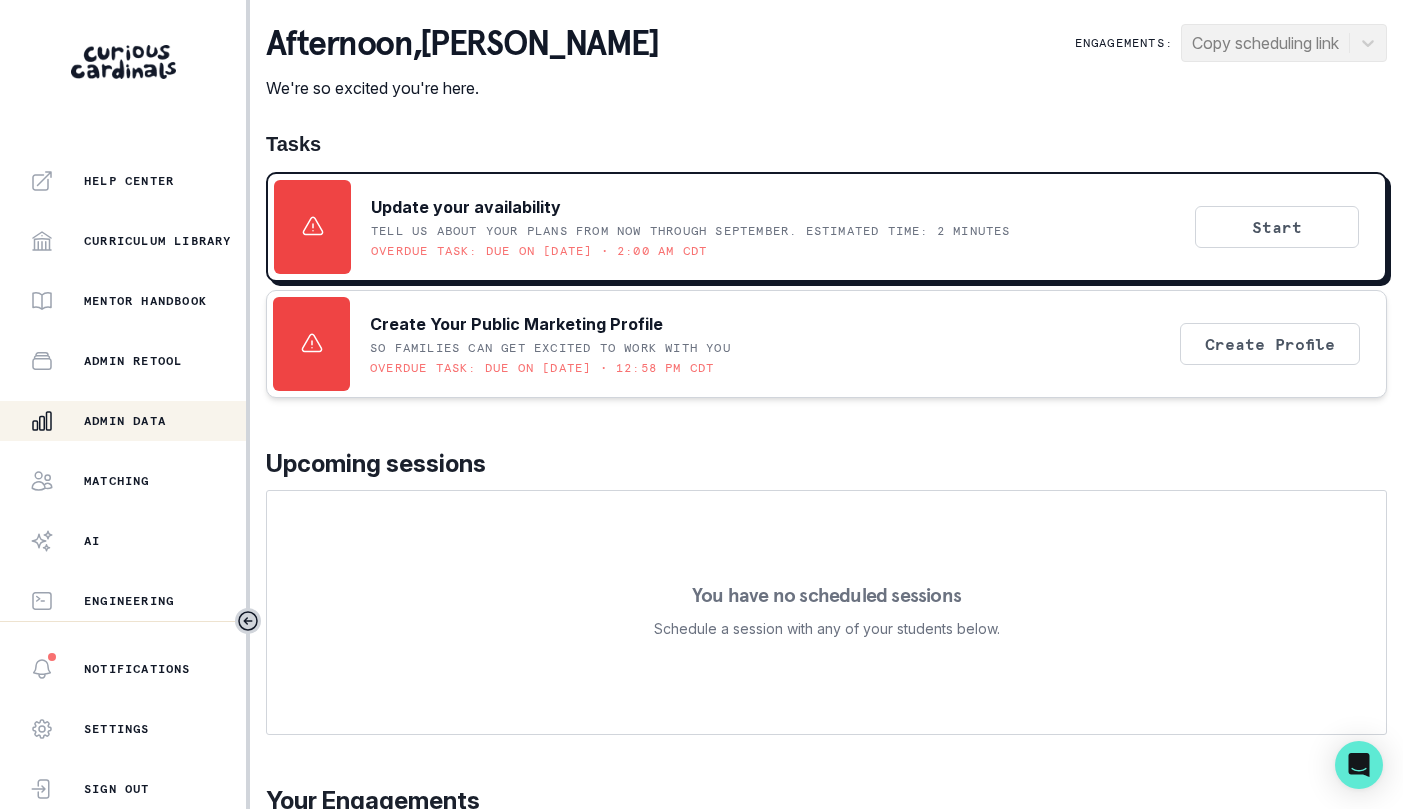 click on "Admin Data" at bounding box center [123, 421] 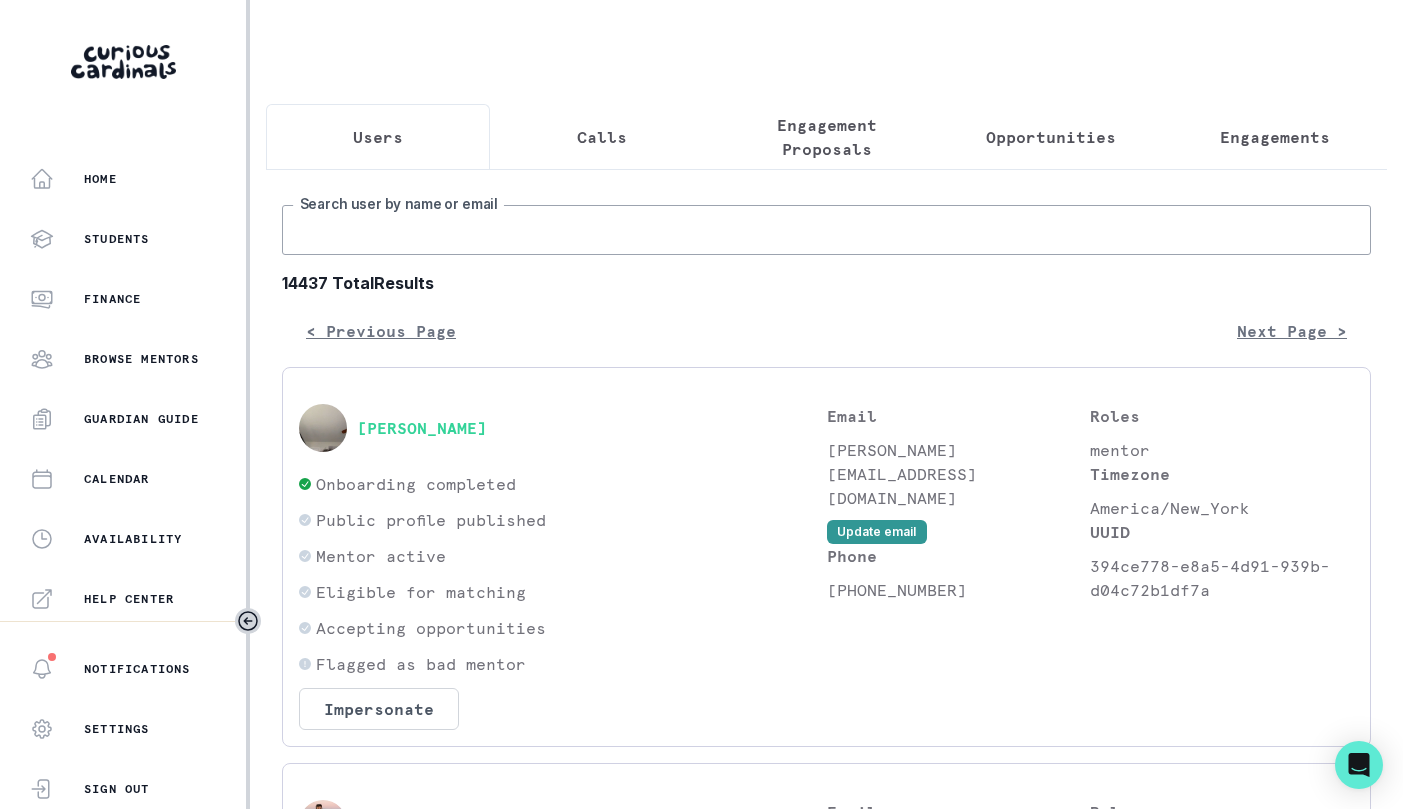 click on "Search user by name or email" at bounding box center (826, 230) 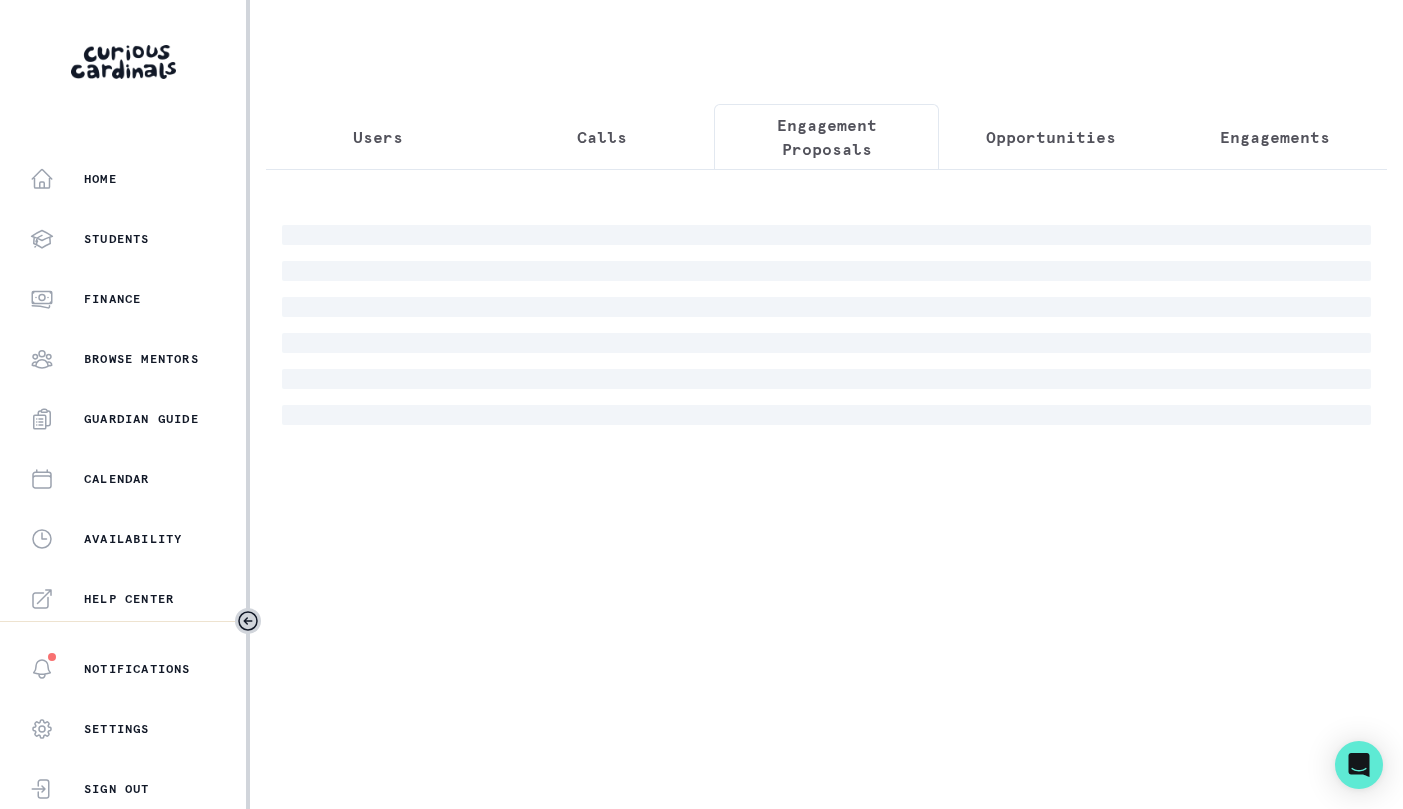 click on "Engagement Proposals" at bounding box center [826, 137] 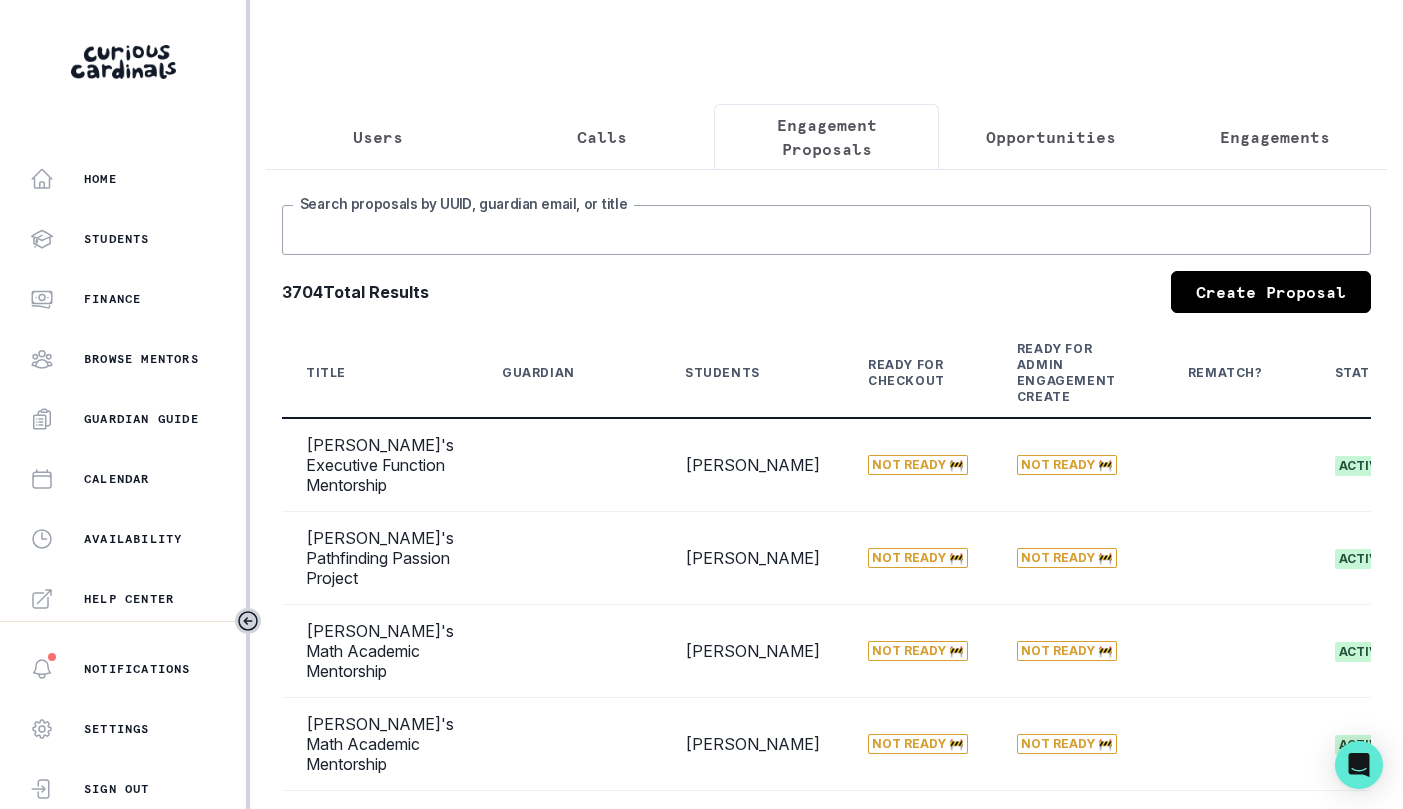 click on "Search proposals by UUID, guardian email, or title" at bounding box center (826, 230) 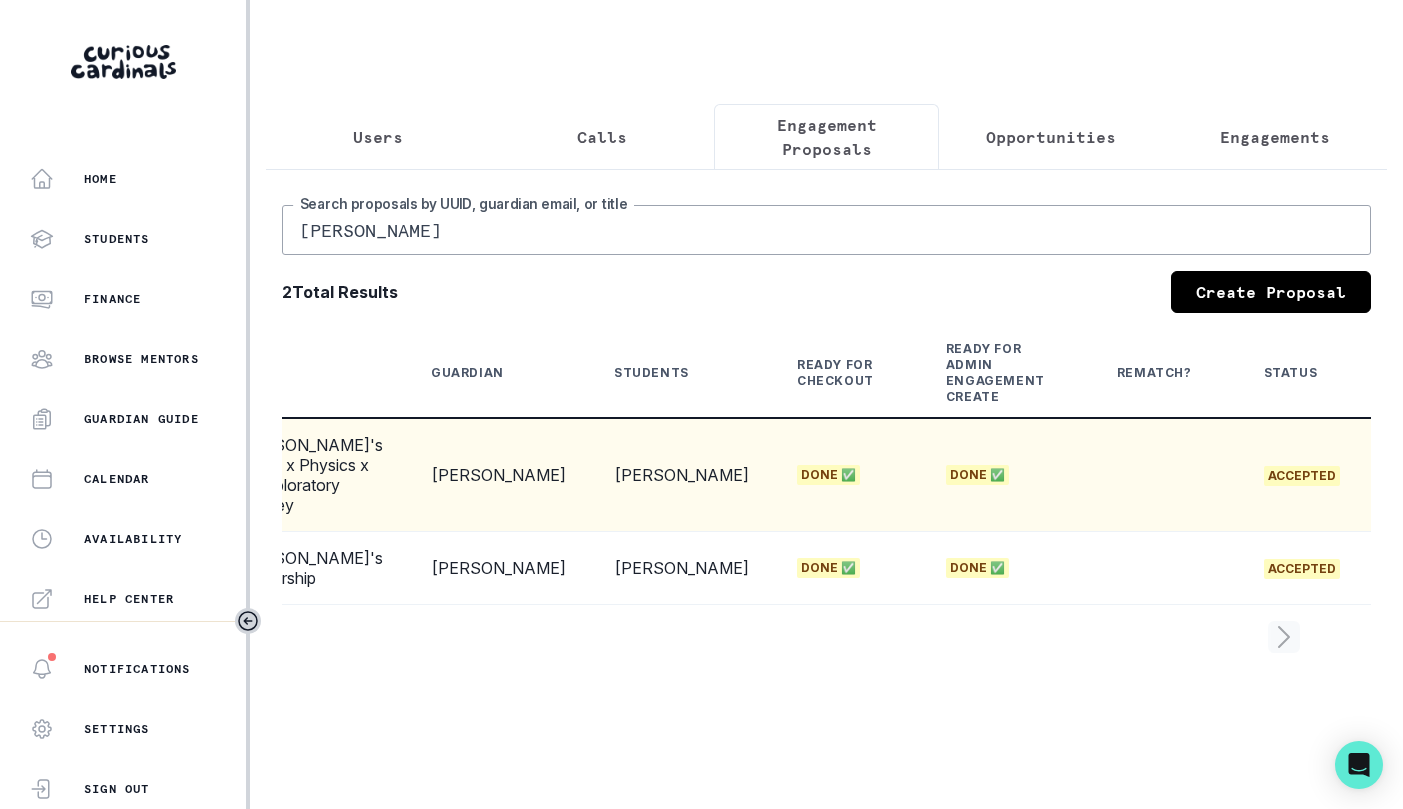 scroll, scrollTop: 0, scrollLeft: 0, axis: both 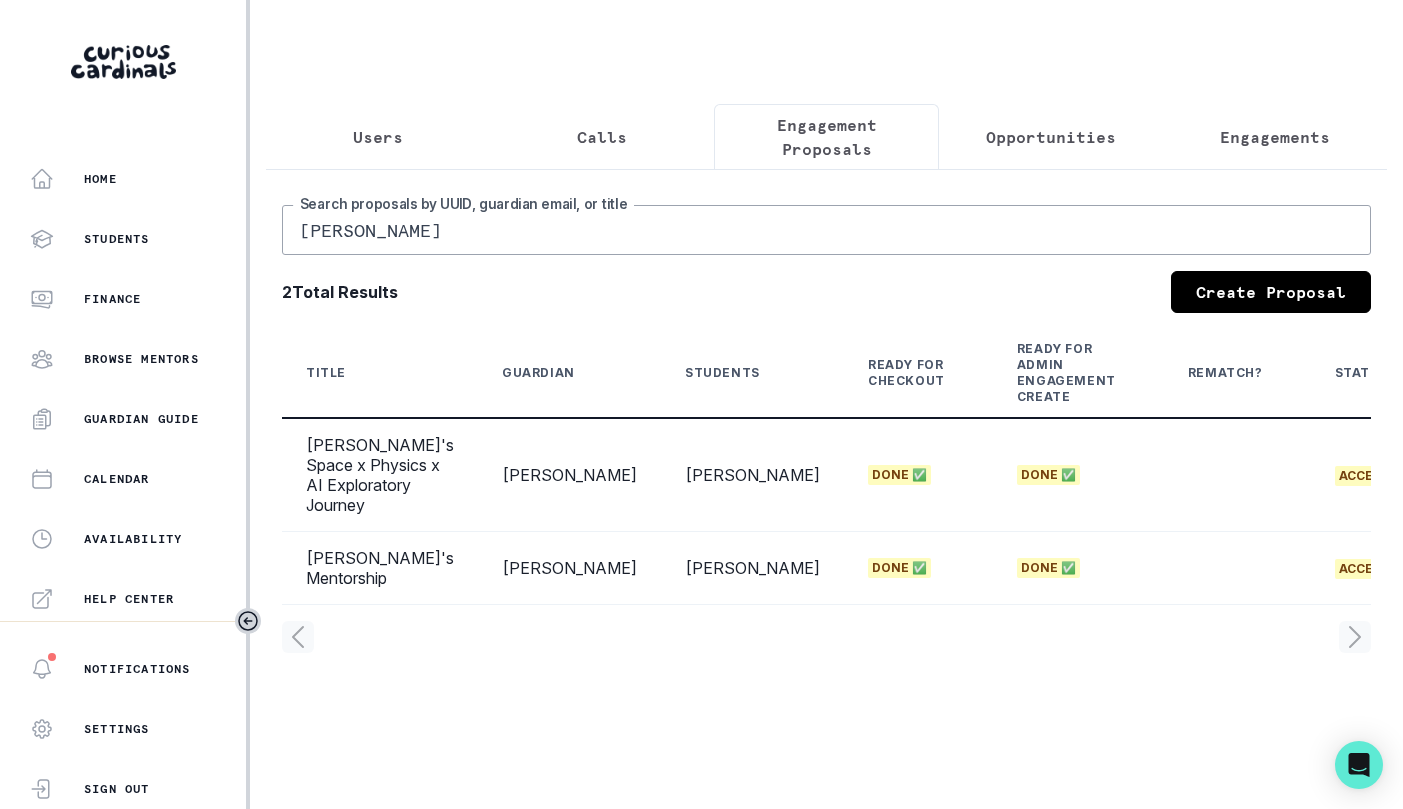 drag, startPoint x: 438, startPoint y: 242, endPoint x: 366, endPoint y: 243, distance: 72.00694 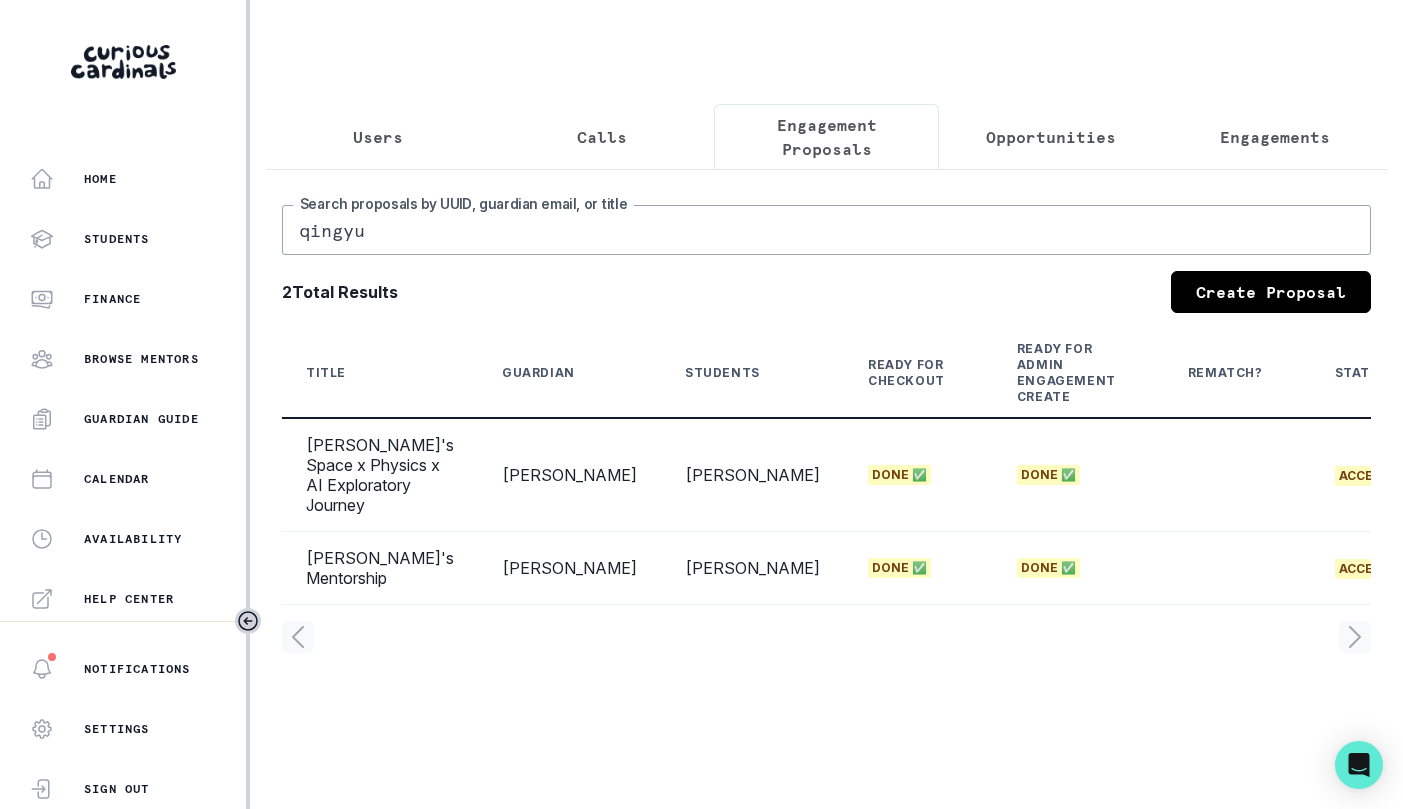 type on "qingyu" 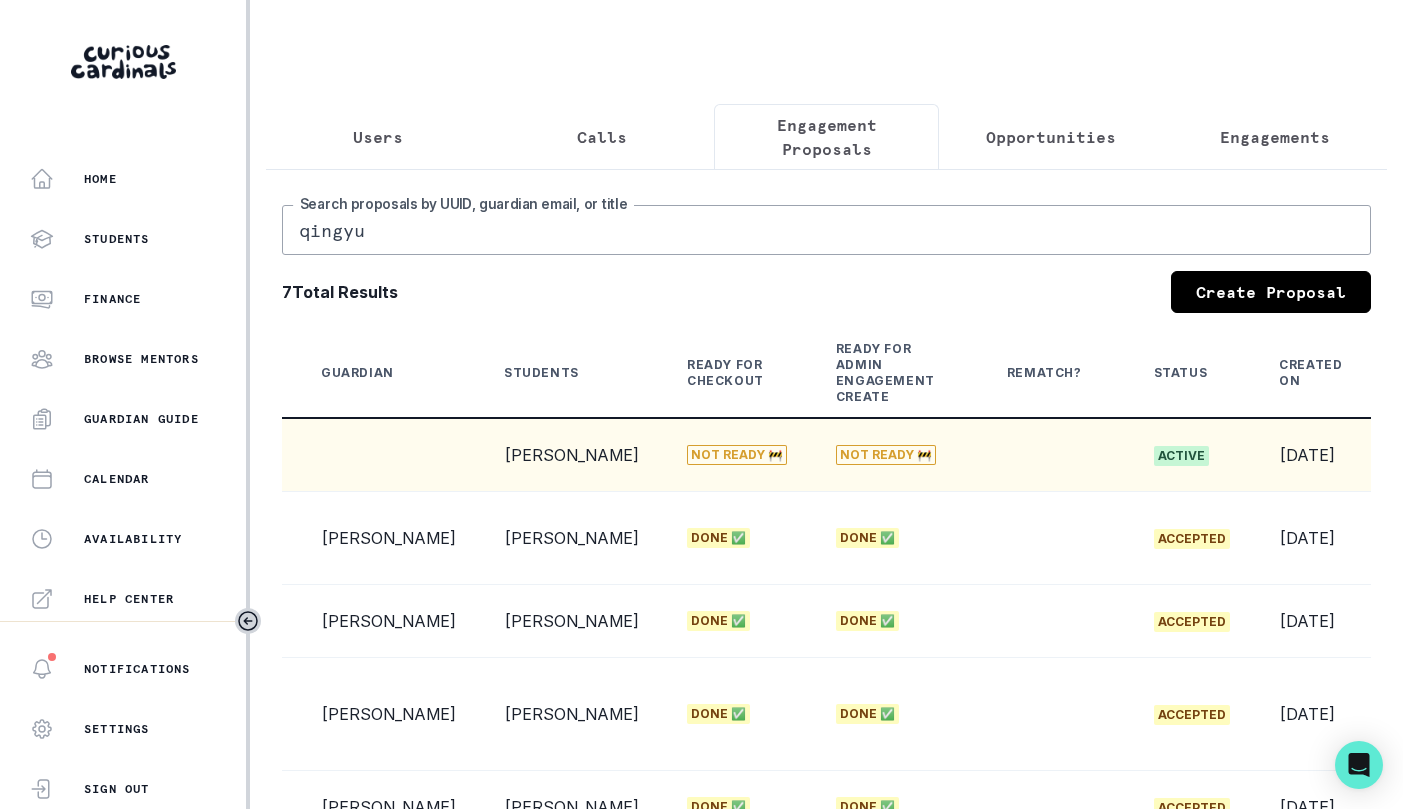scroll, scrollTop: 0, scrollLeft: 282, axis: horizontal 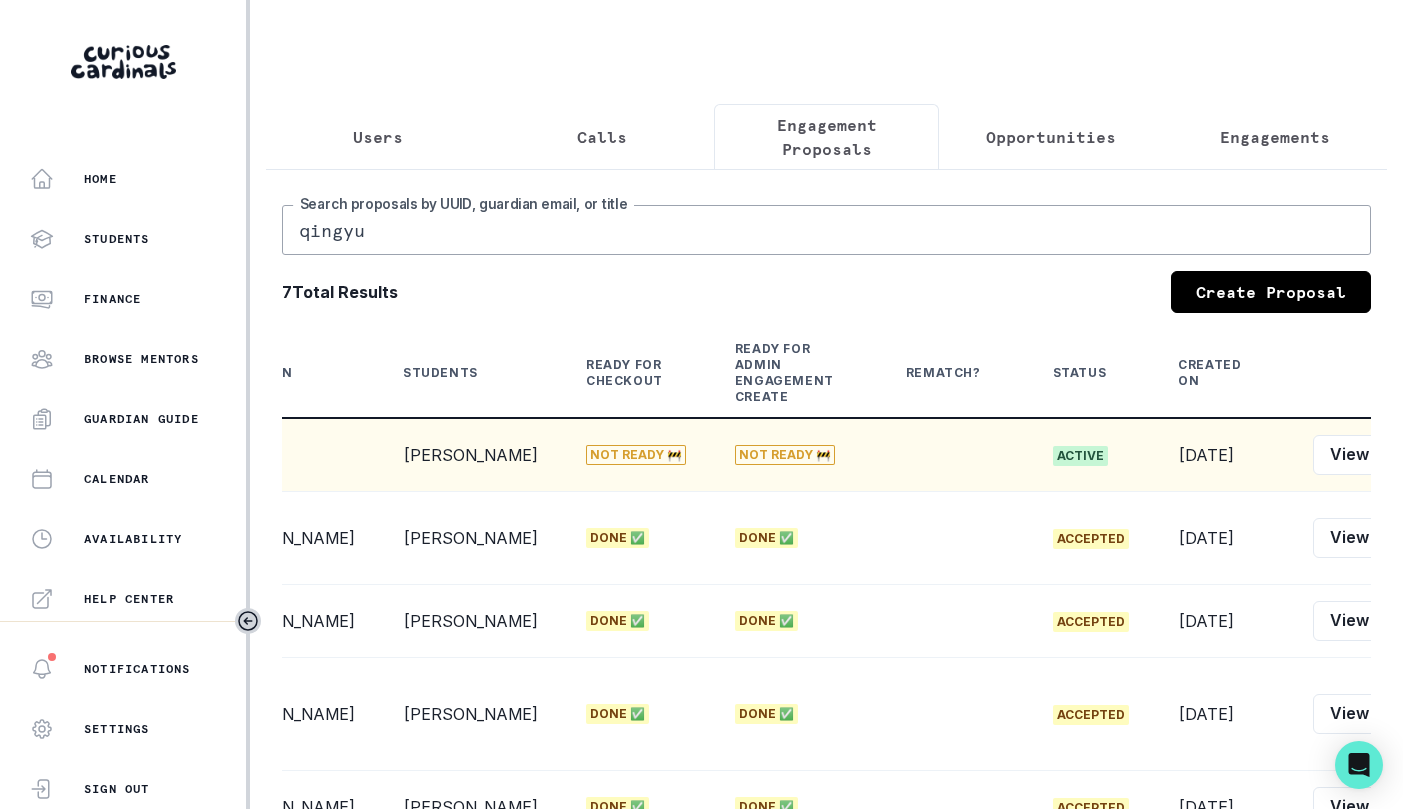 click on "Edit" at bounding box center (1416, 455) 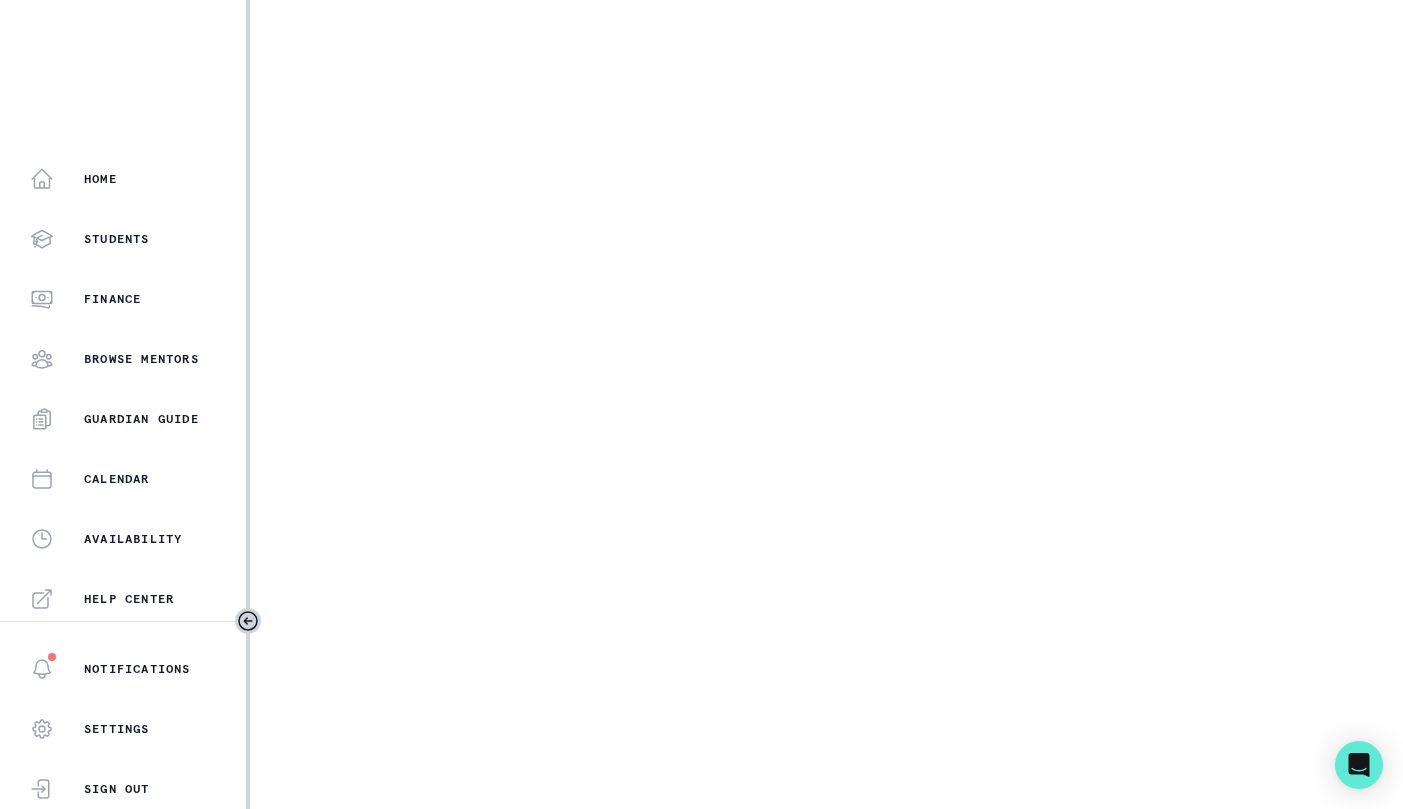 select on "2e0e0867-17d0-41a8-92b9-7b446b3bc83e" 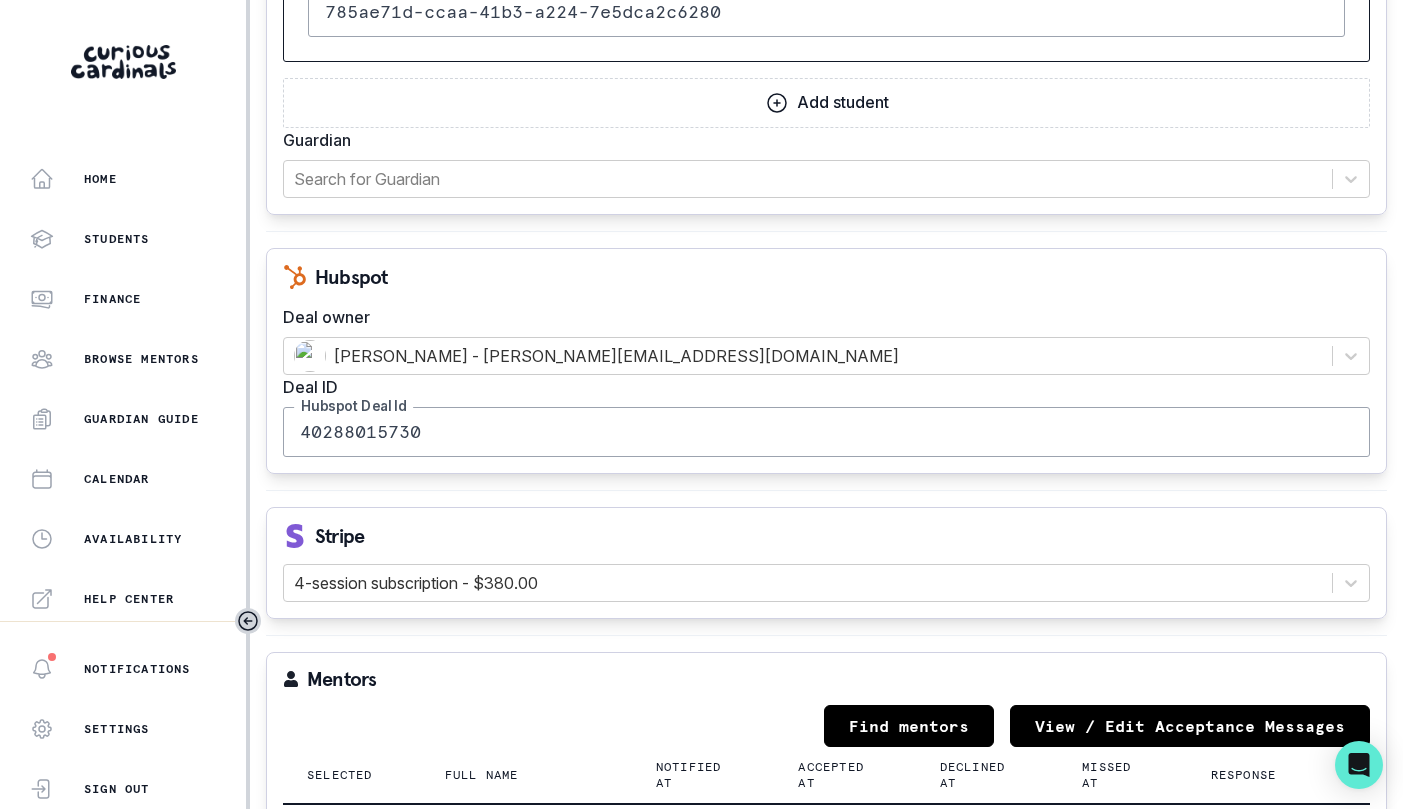 scroll, scrollTop: 2056, scrollLeft: 0, axis: vertical 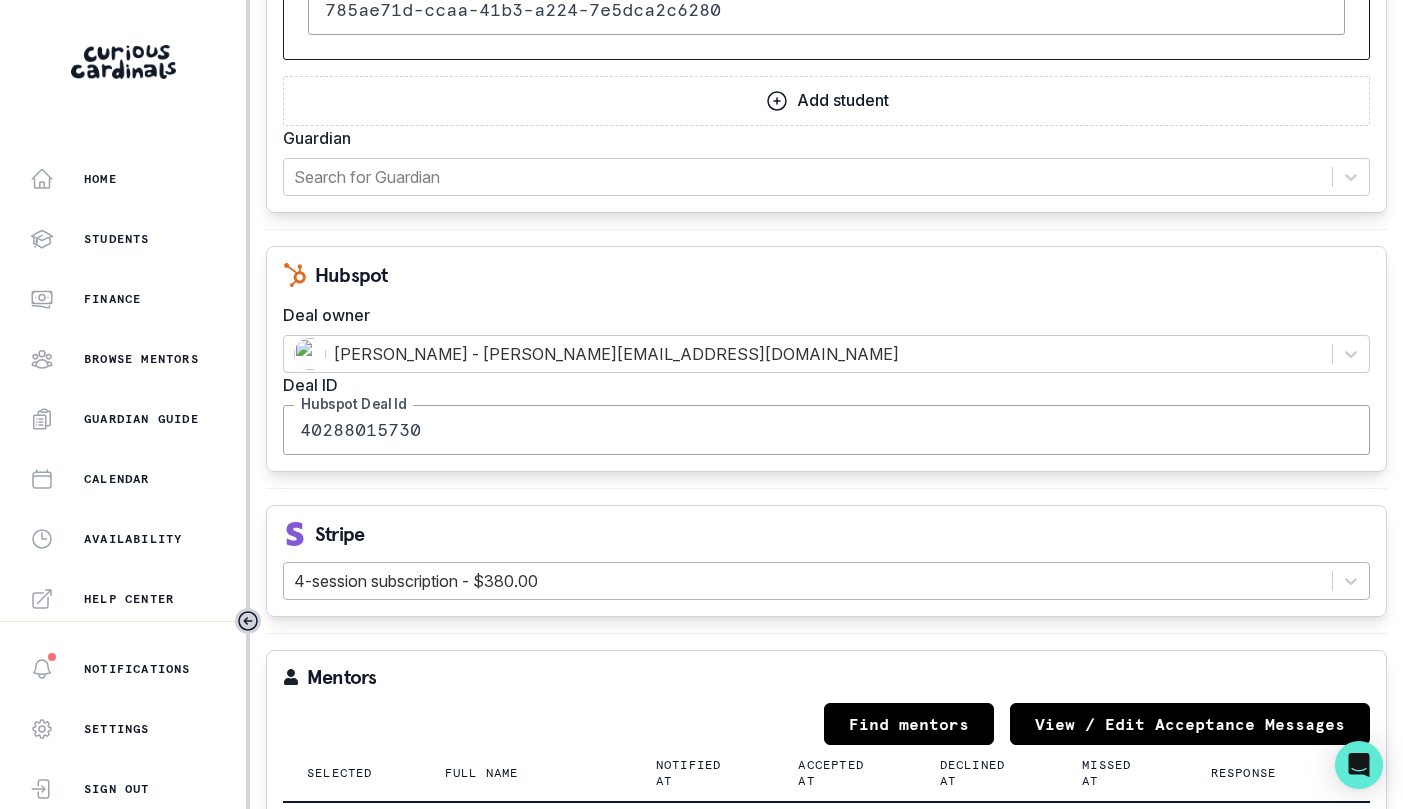 click on "4-session subscription - $380.00" at bounding box center (808, 581) 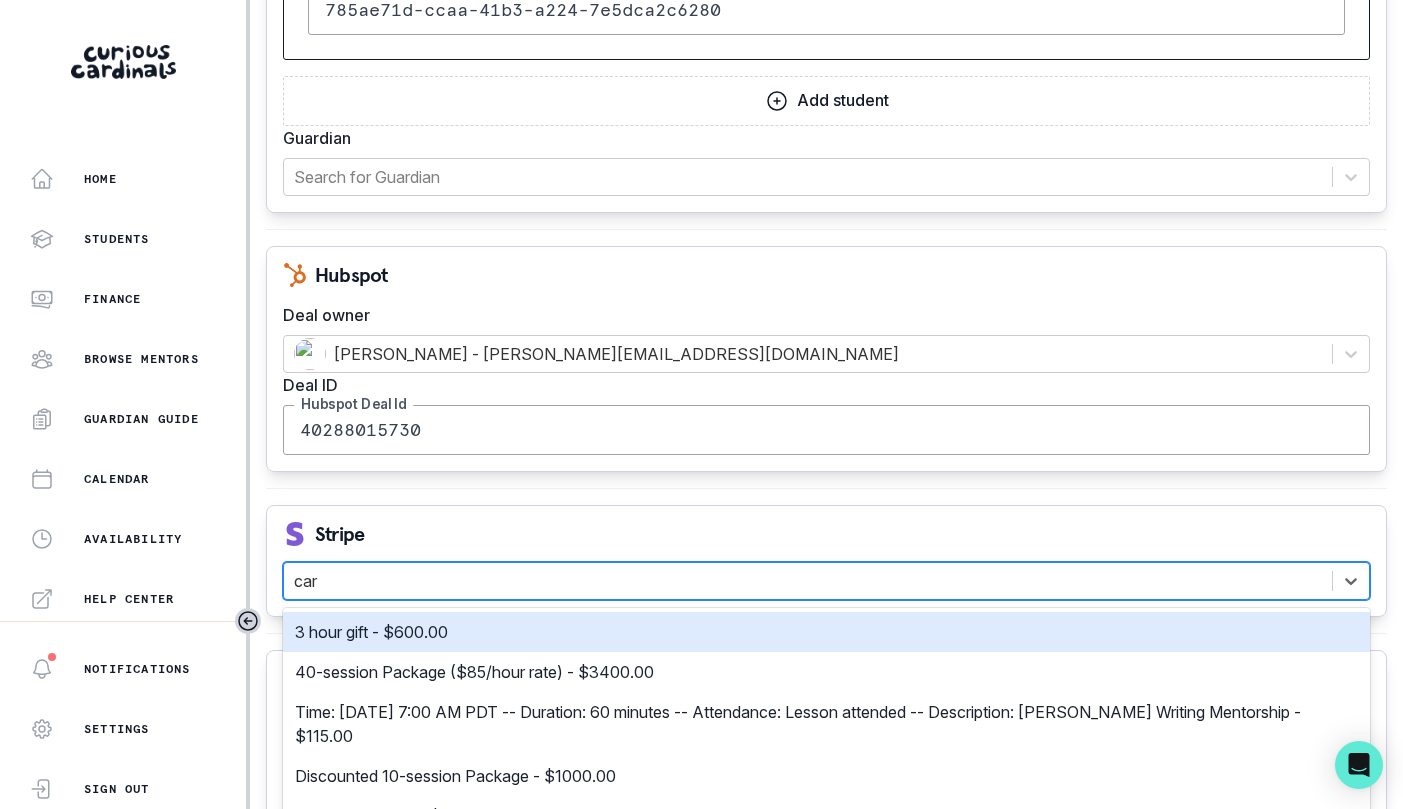 type on "card" 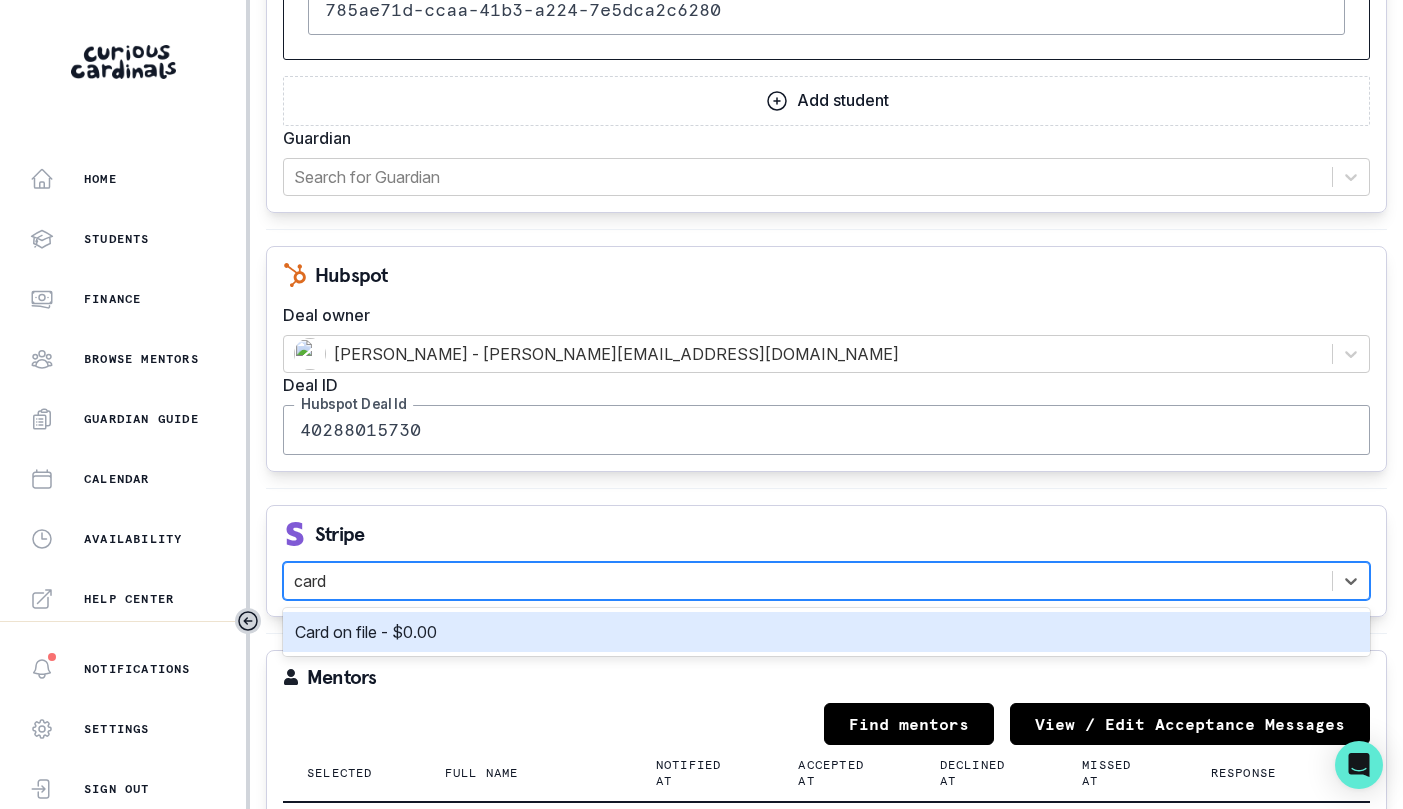 click on "Card on file - $0.00" at bounding box center [826, 632] 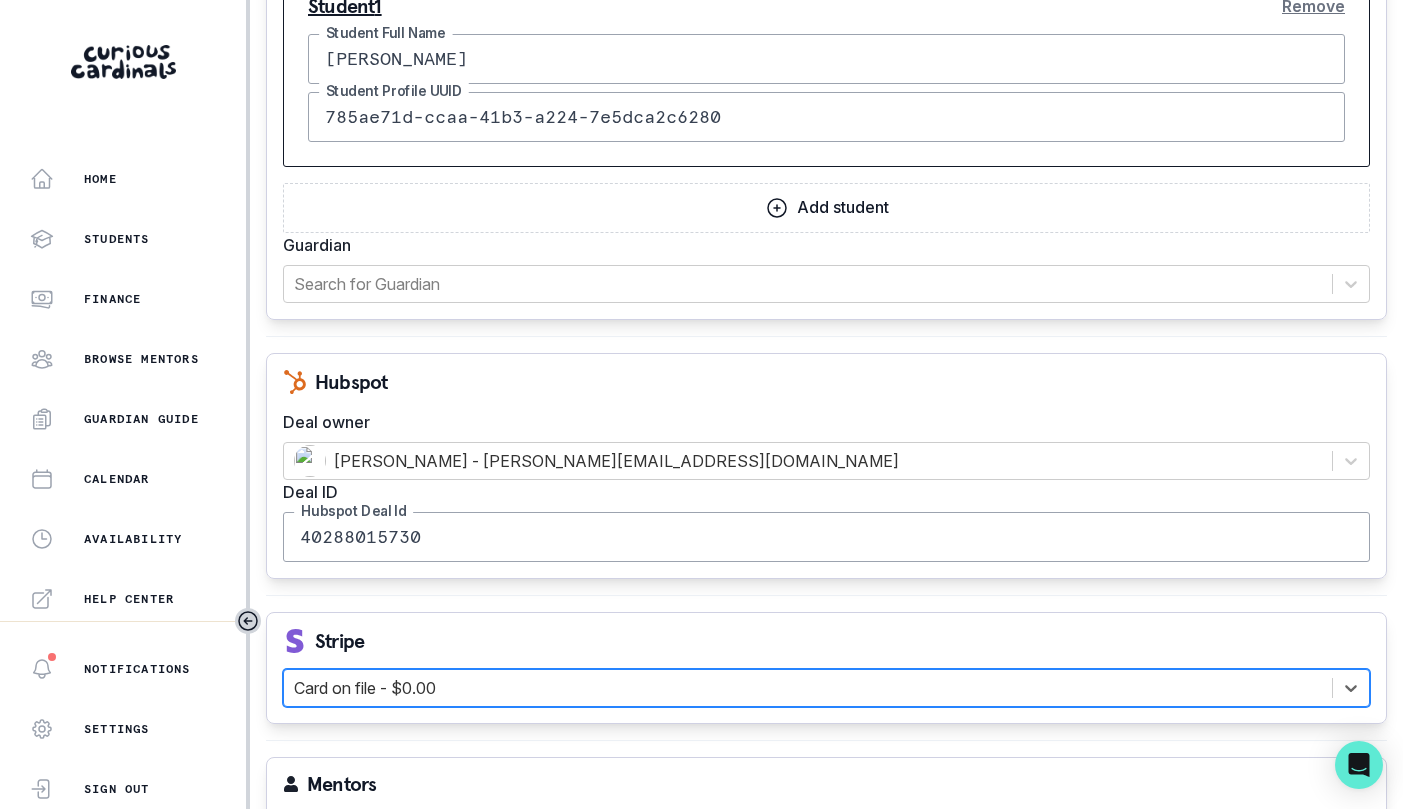 scroll, scrollTop: 1668, scrollLeft: 0, axis: vertical 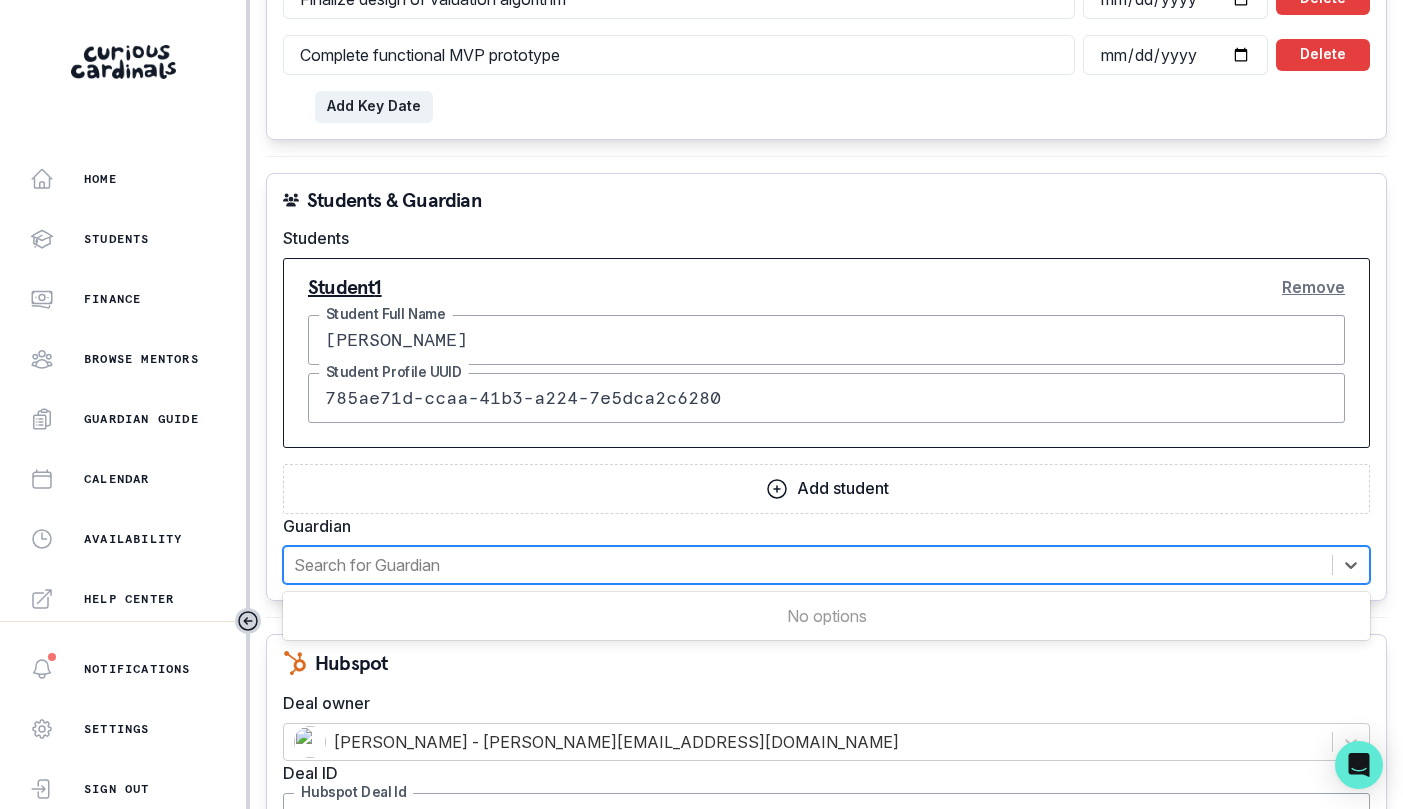 click at bounding box center (808, 565) 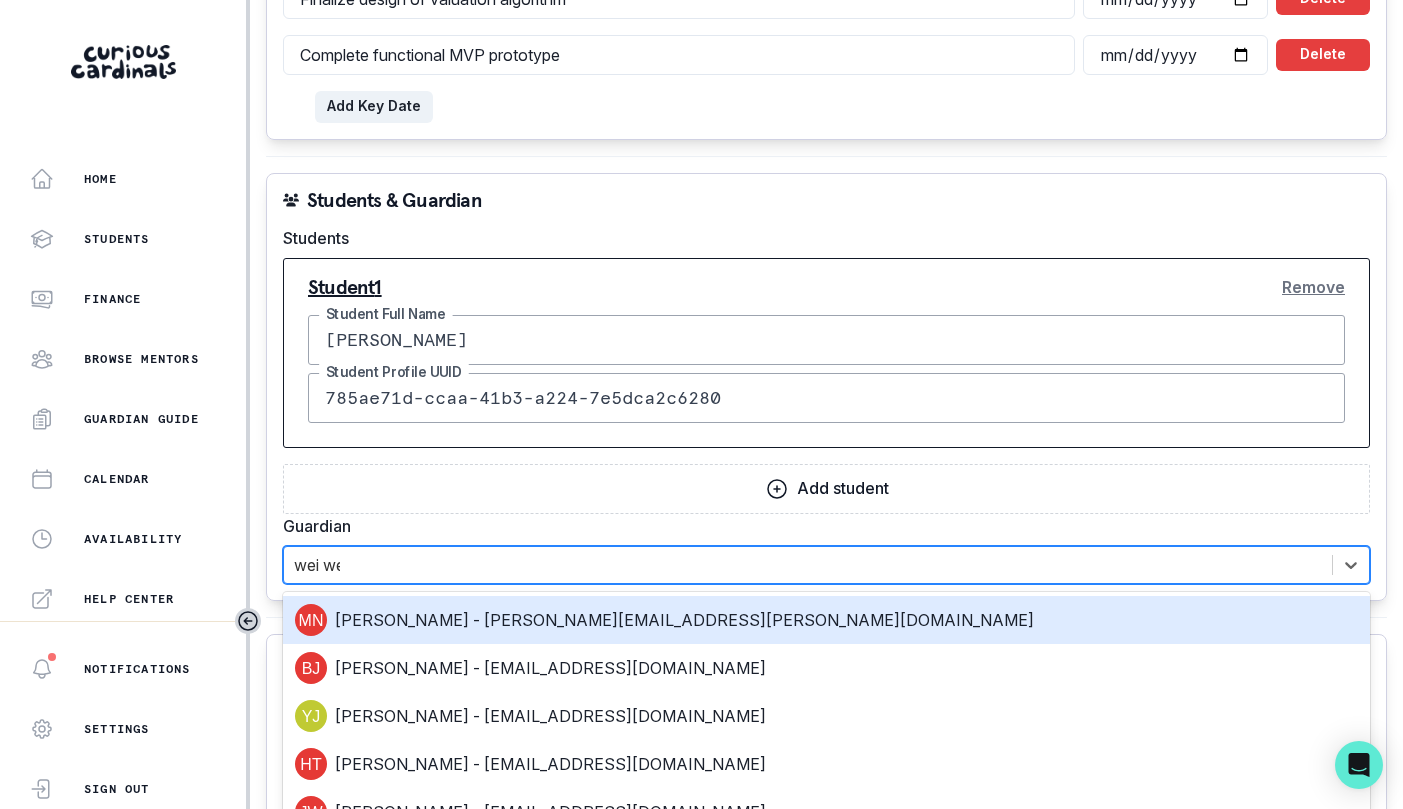 type on "[PERSON_NAME]" 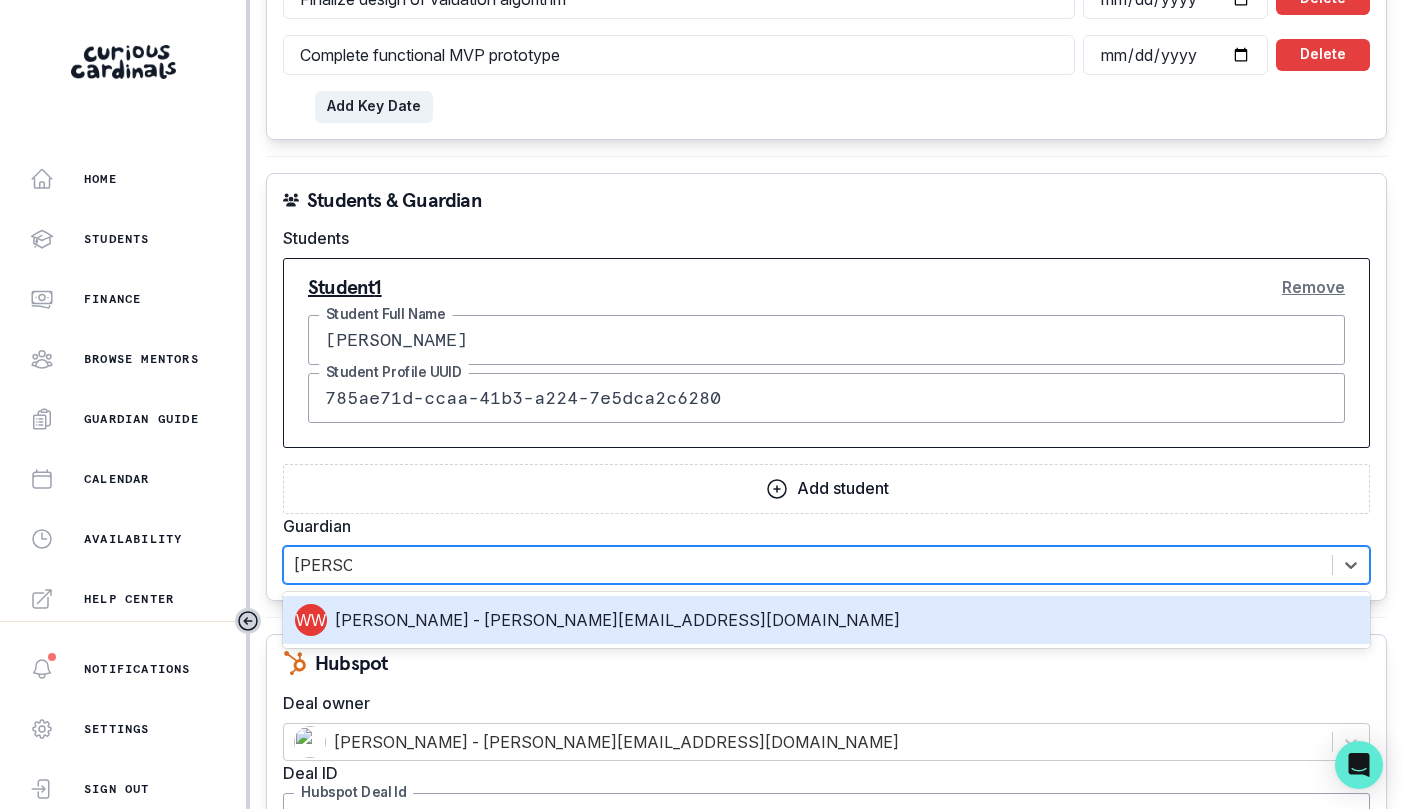 click on "[PERSON_NAME] - [PERSON_NAME][EMAIL_ADDRESS][DOMAIN_NAME]" at bounding box center [826, 620] 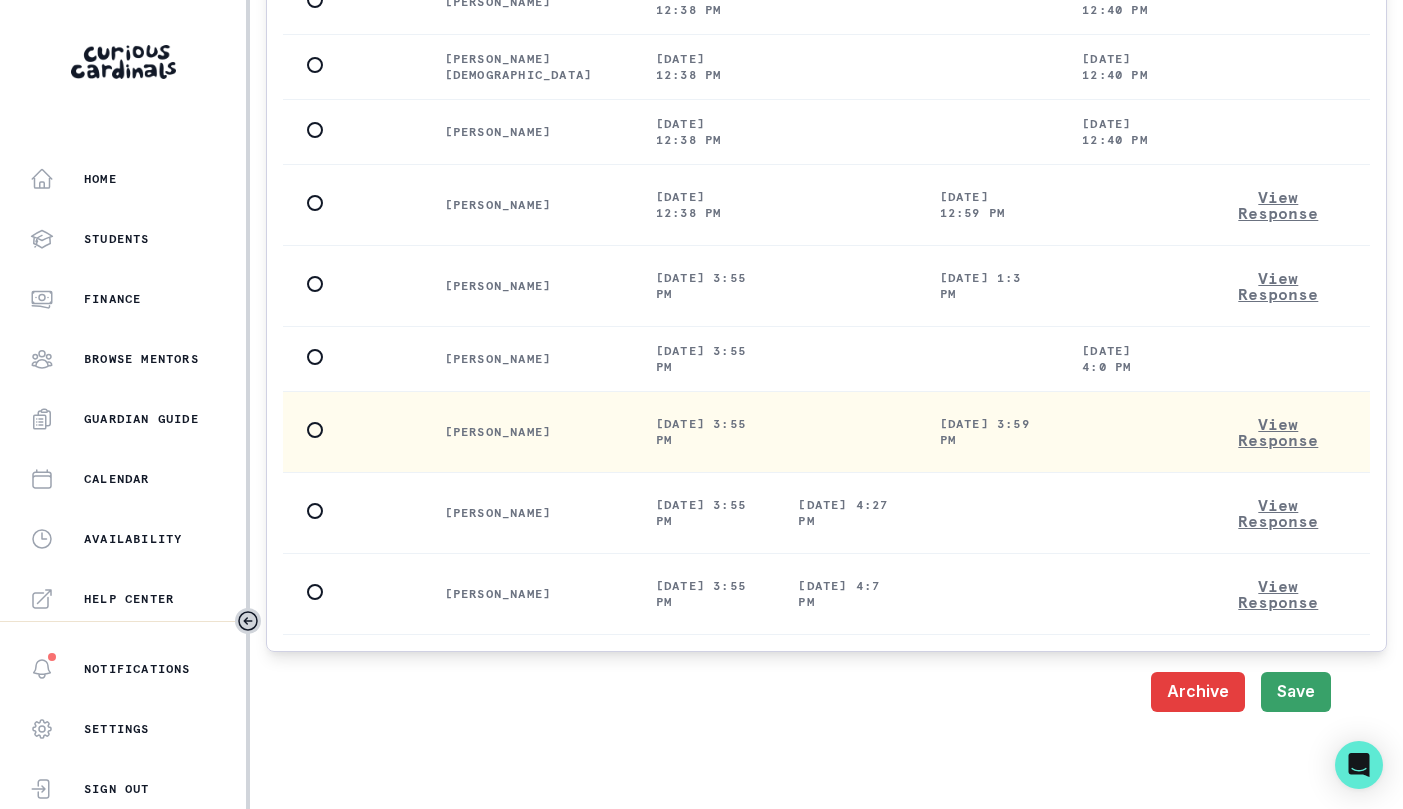 scroll, scrollTop: 3024, scrollLeft: 0, axis: vertical 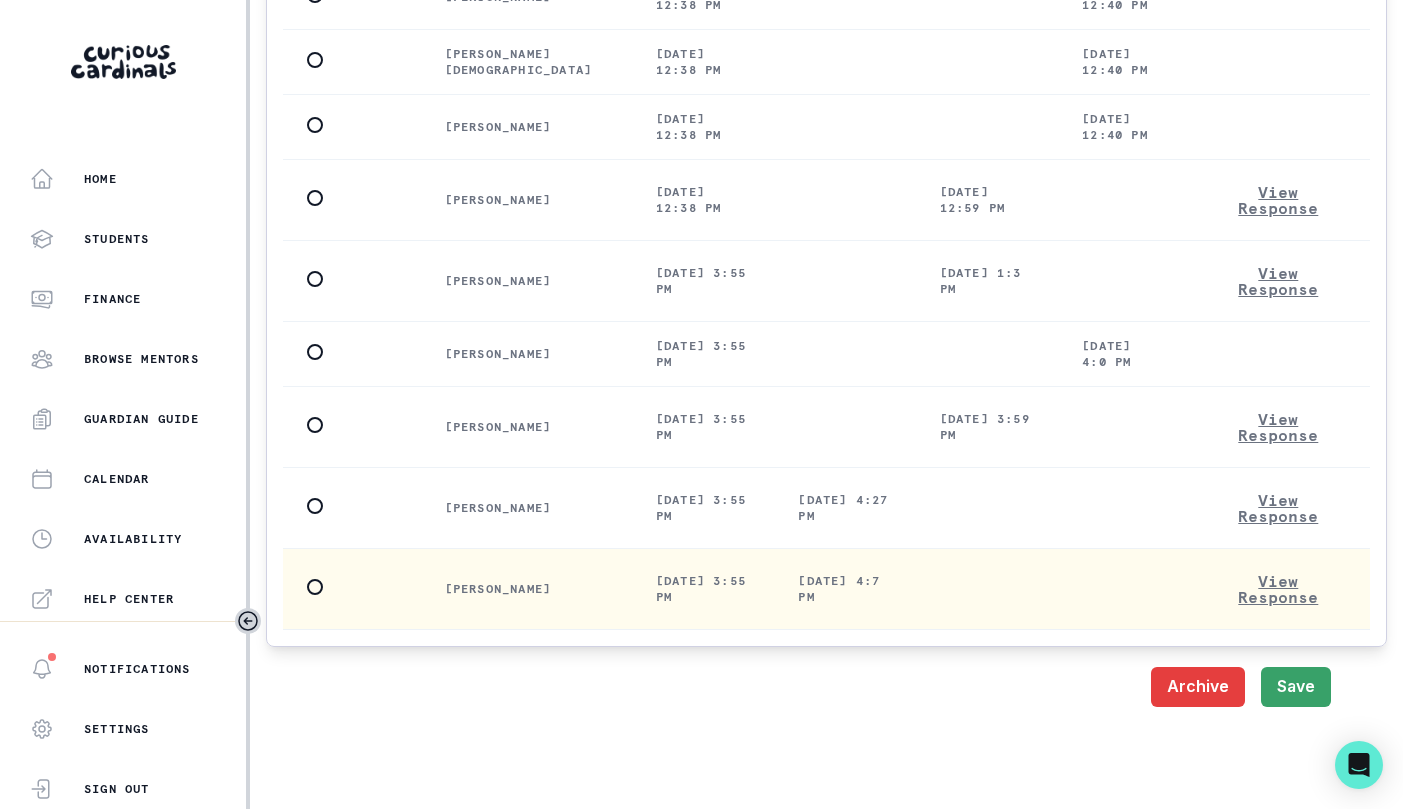 click at bounding box center [315, 587] 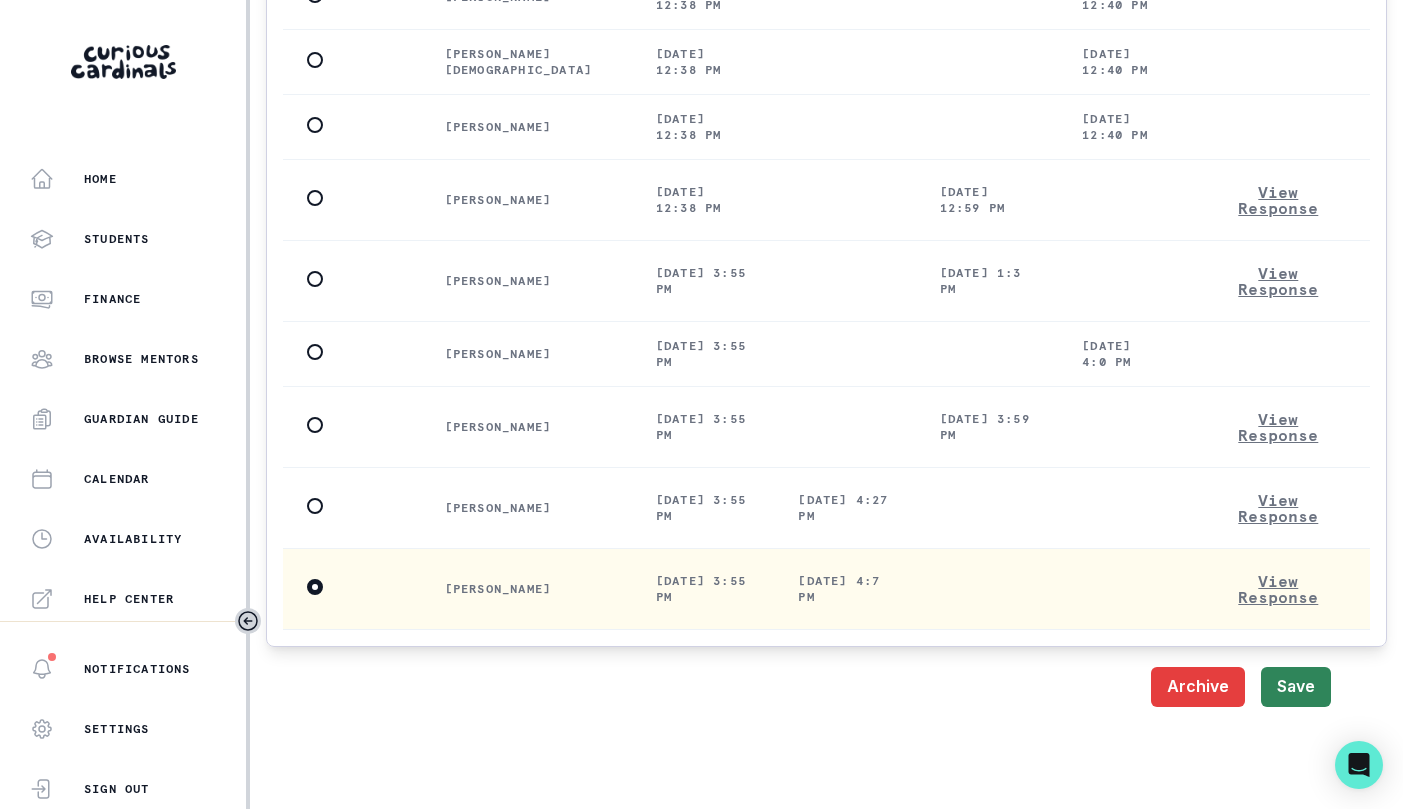 click on "Save" at bounding box center [1296, 687] 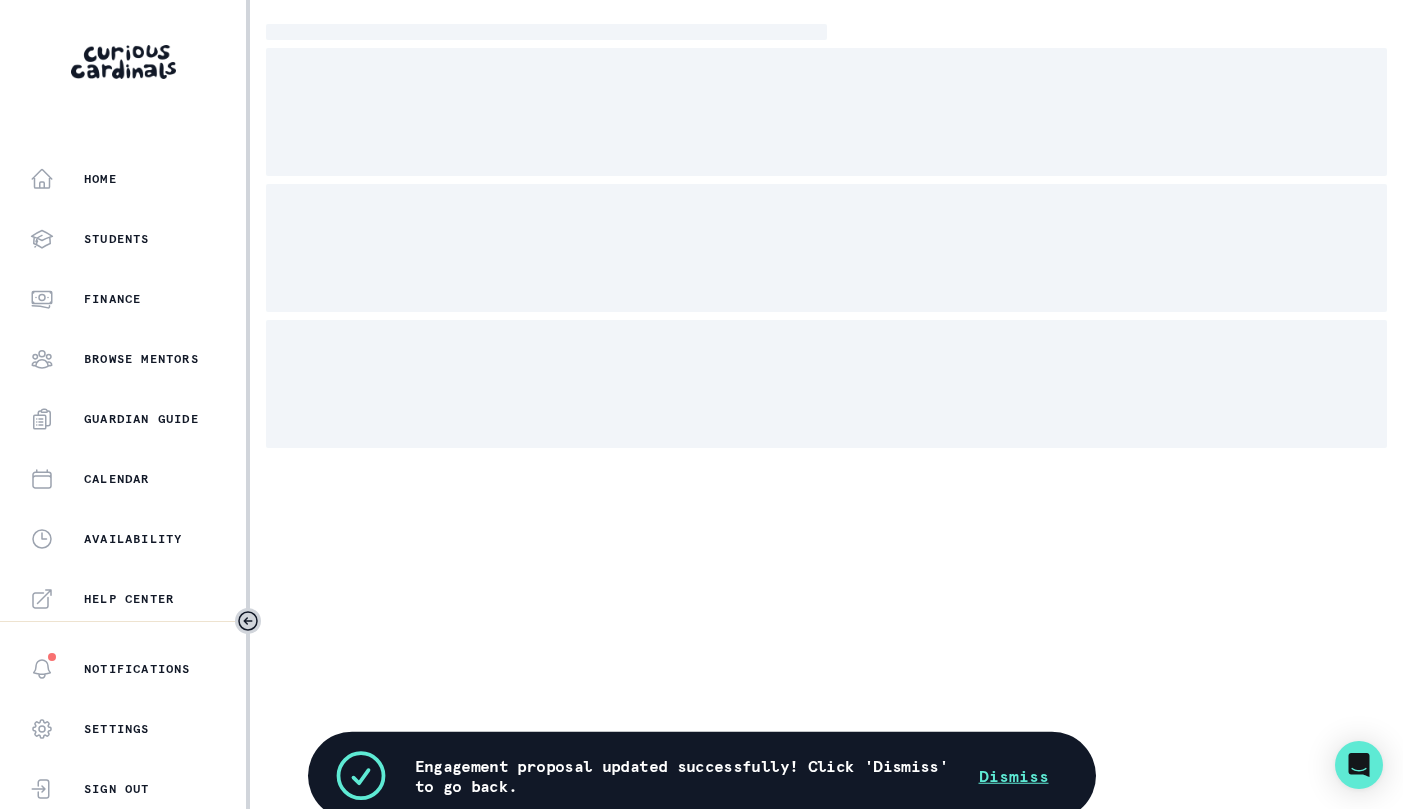 scroll, scrollTop: 0, scrollLeft: 0, axis: both 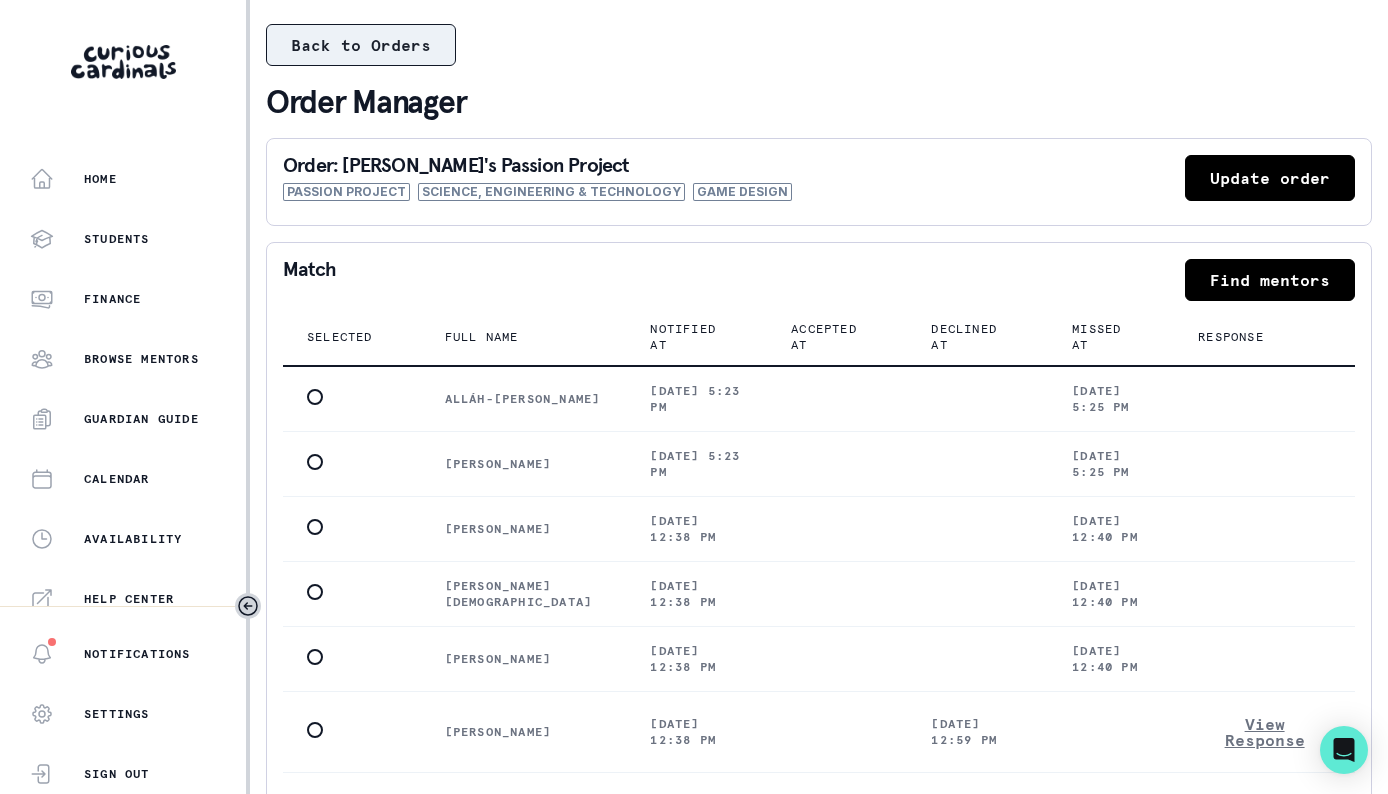 click on "Back to Orders" at bounding box center [361, 45] 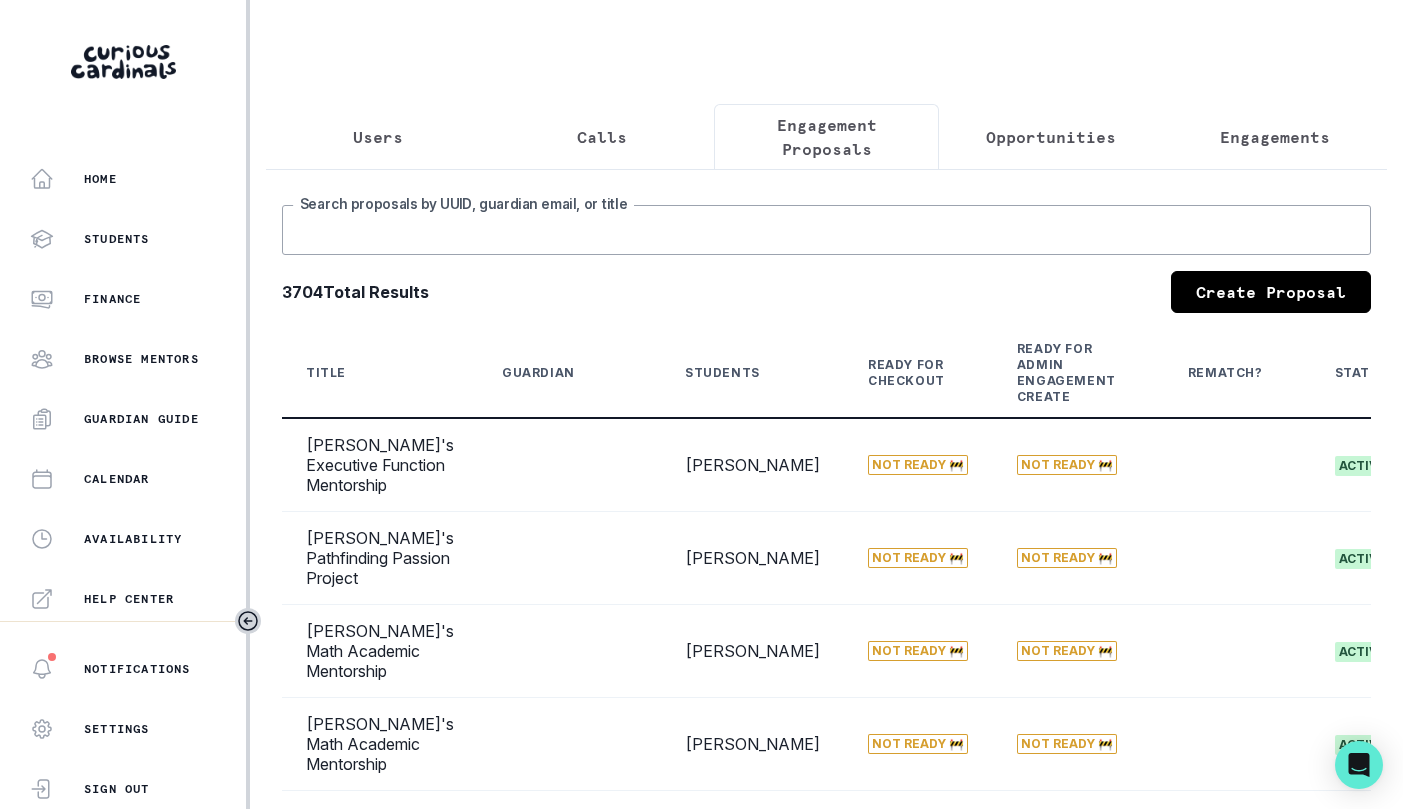 click on "Search proposals by UUID, guardian email, or title" at bounding box center (826, 230) 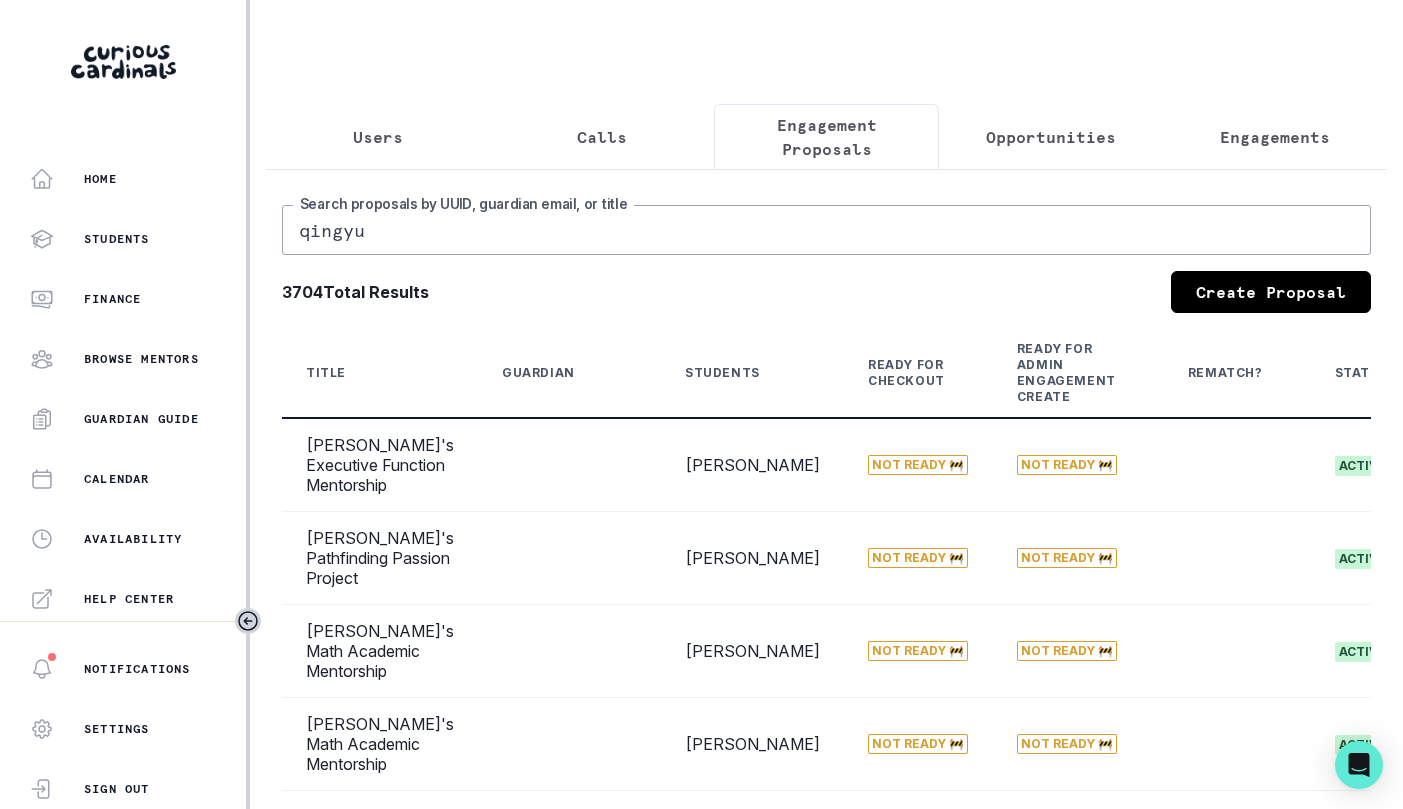 type on "qingyu" 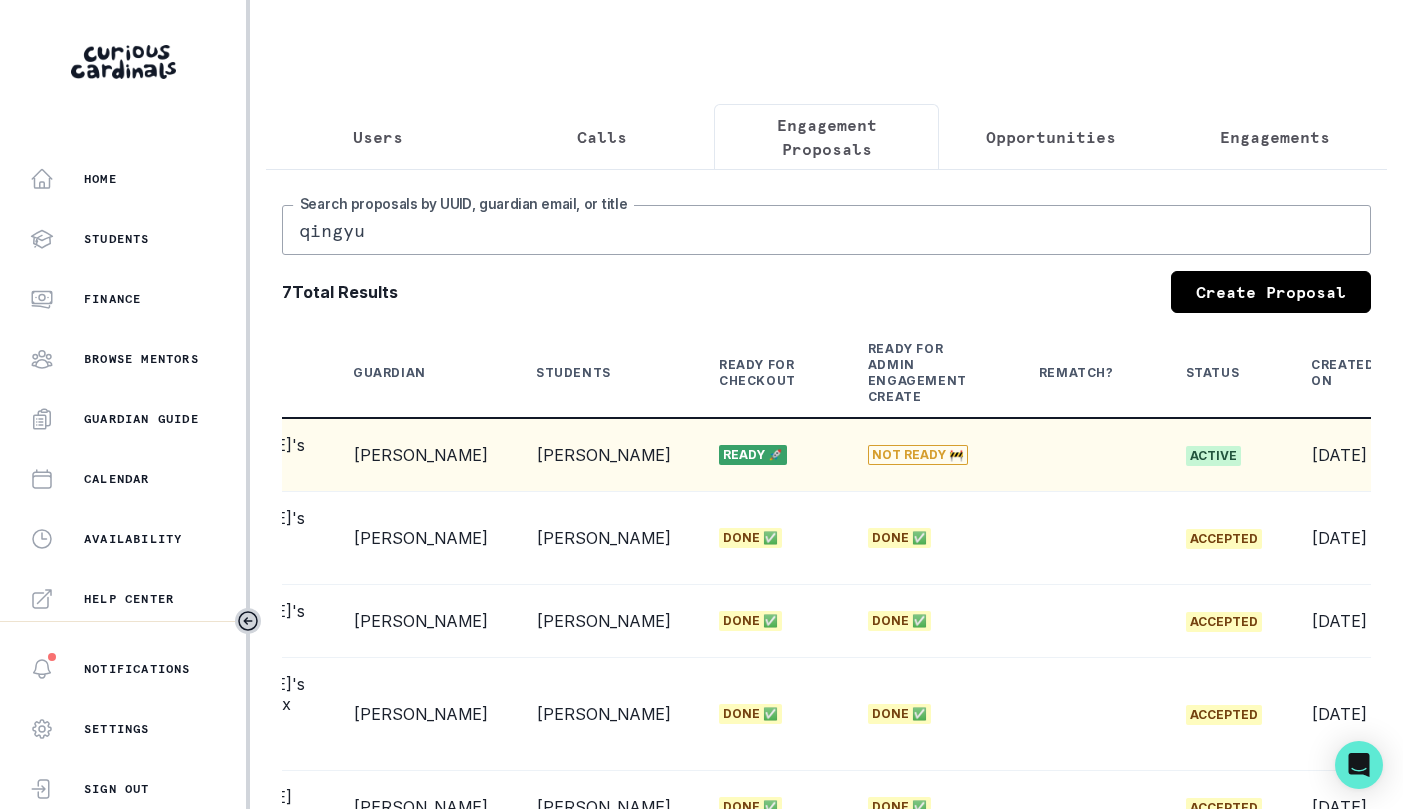 scroll, scrollTop: 0, scrollLeft: 282, axis: horizontal 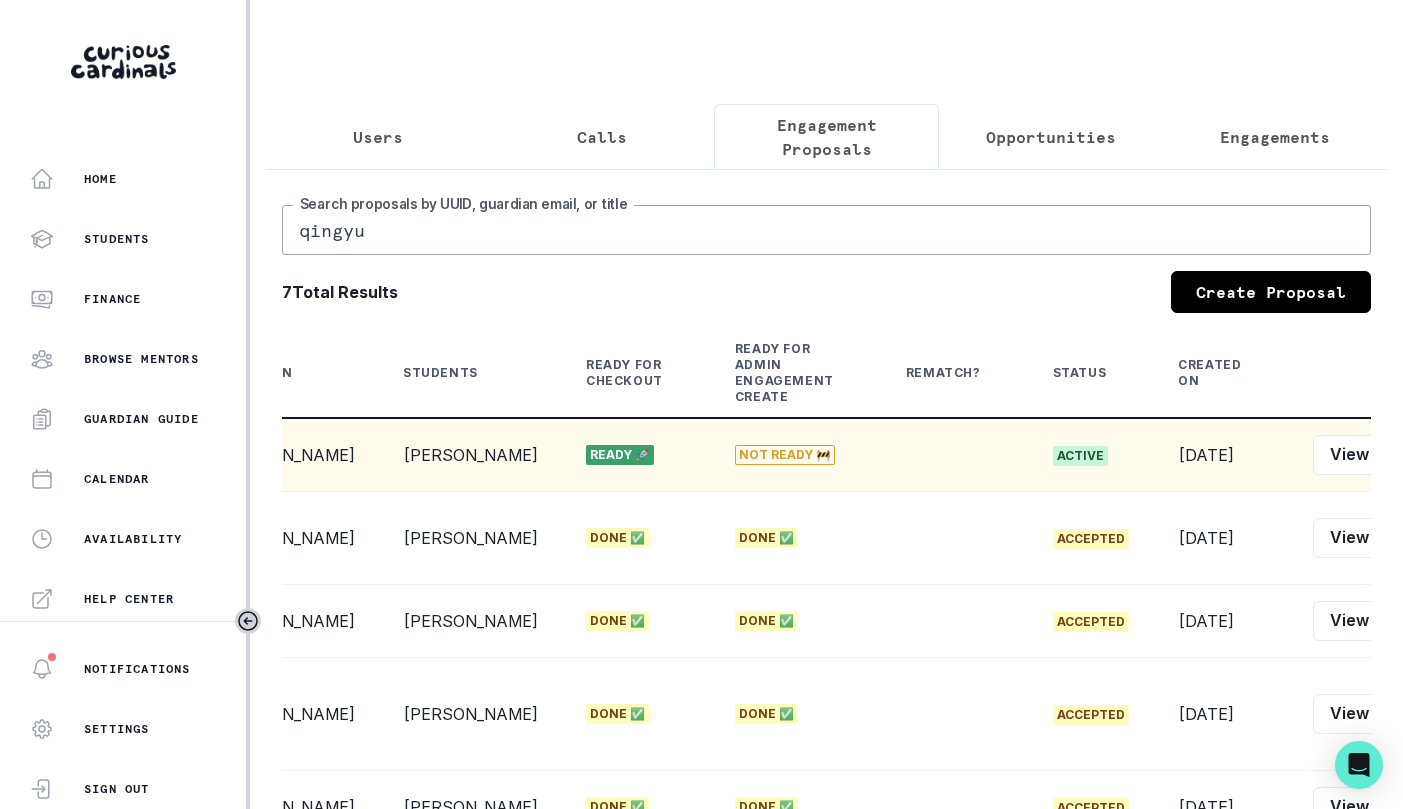 click on "Edit" at bounding box center [1416, 455] 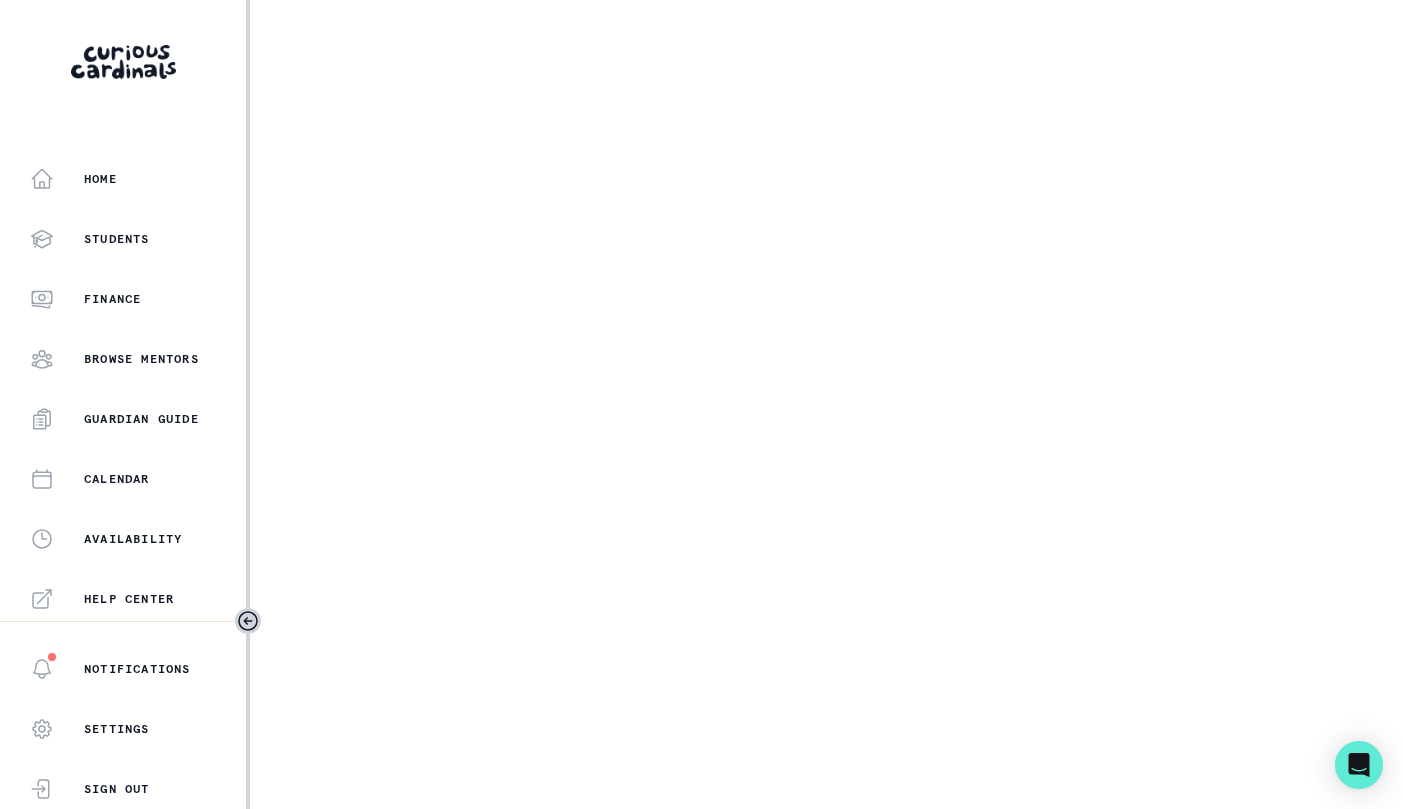 select on "2e0e0867-17d0-41a8-92b9-7b446b3bc83e" 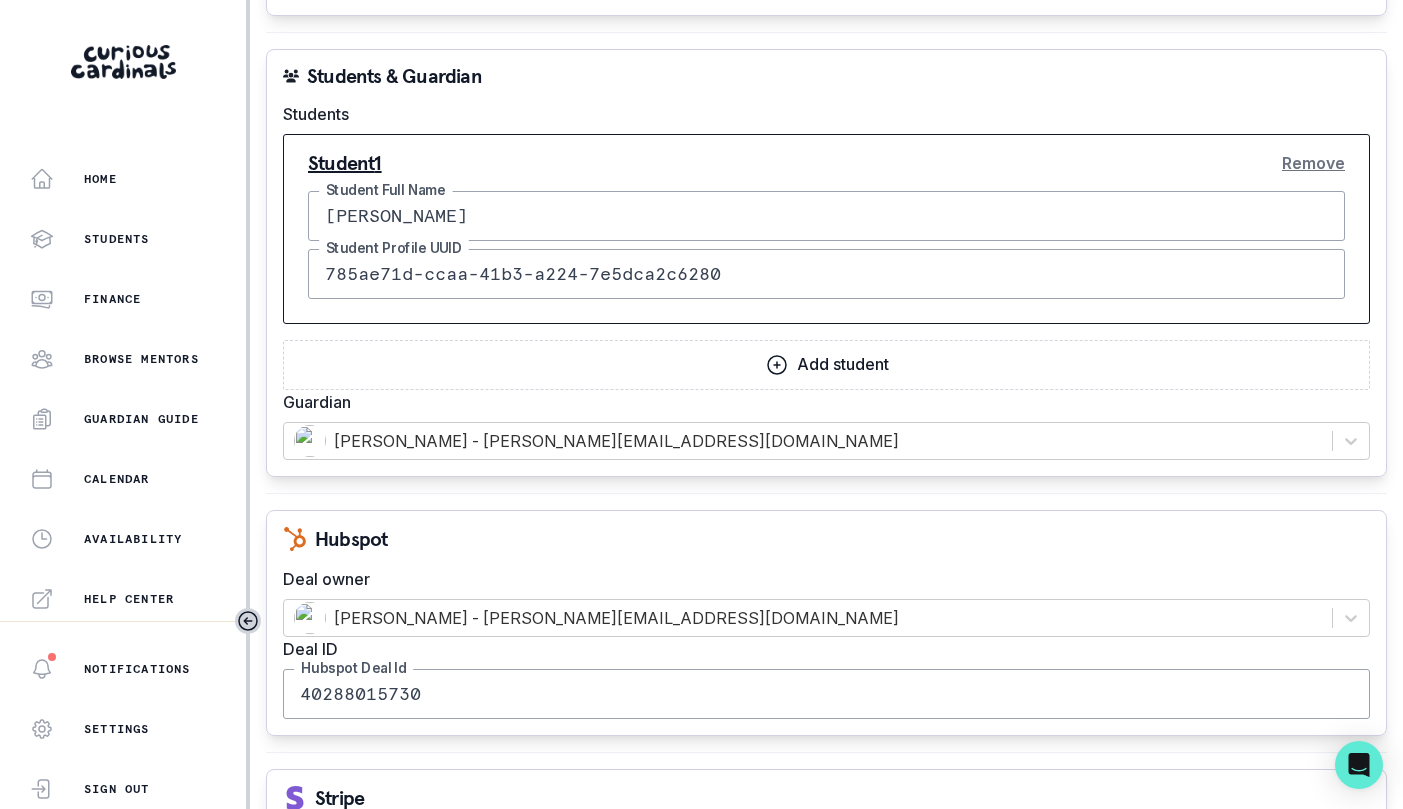 scroll, scrollTop: 1757, scrollLeft: 0, axis: vertical 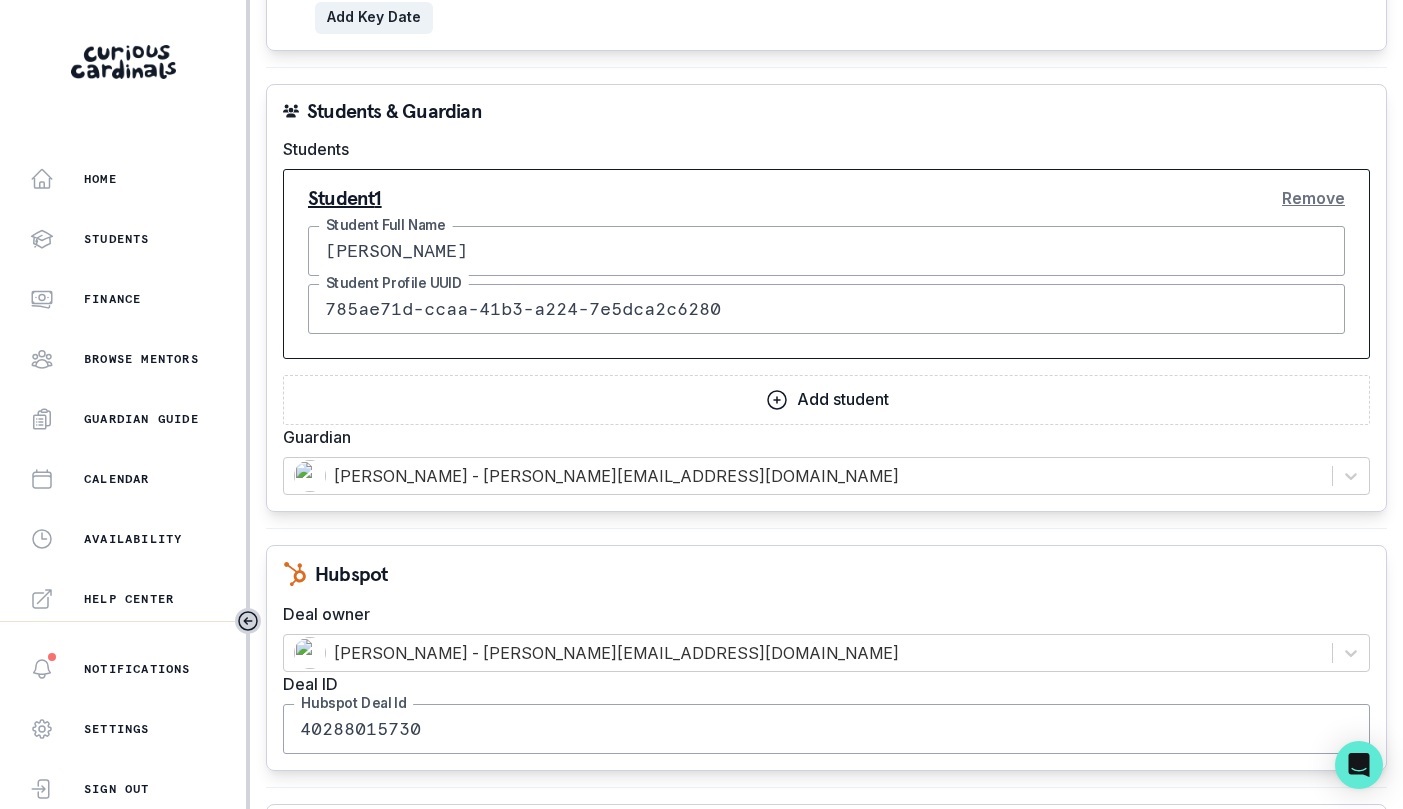 click on "Remove" at bounding box center (1313, 198) 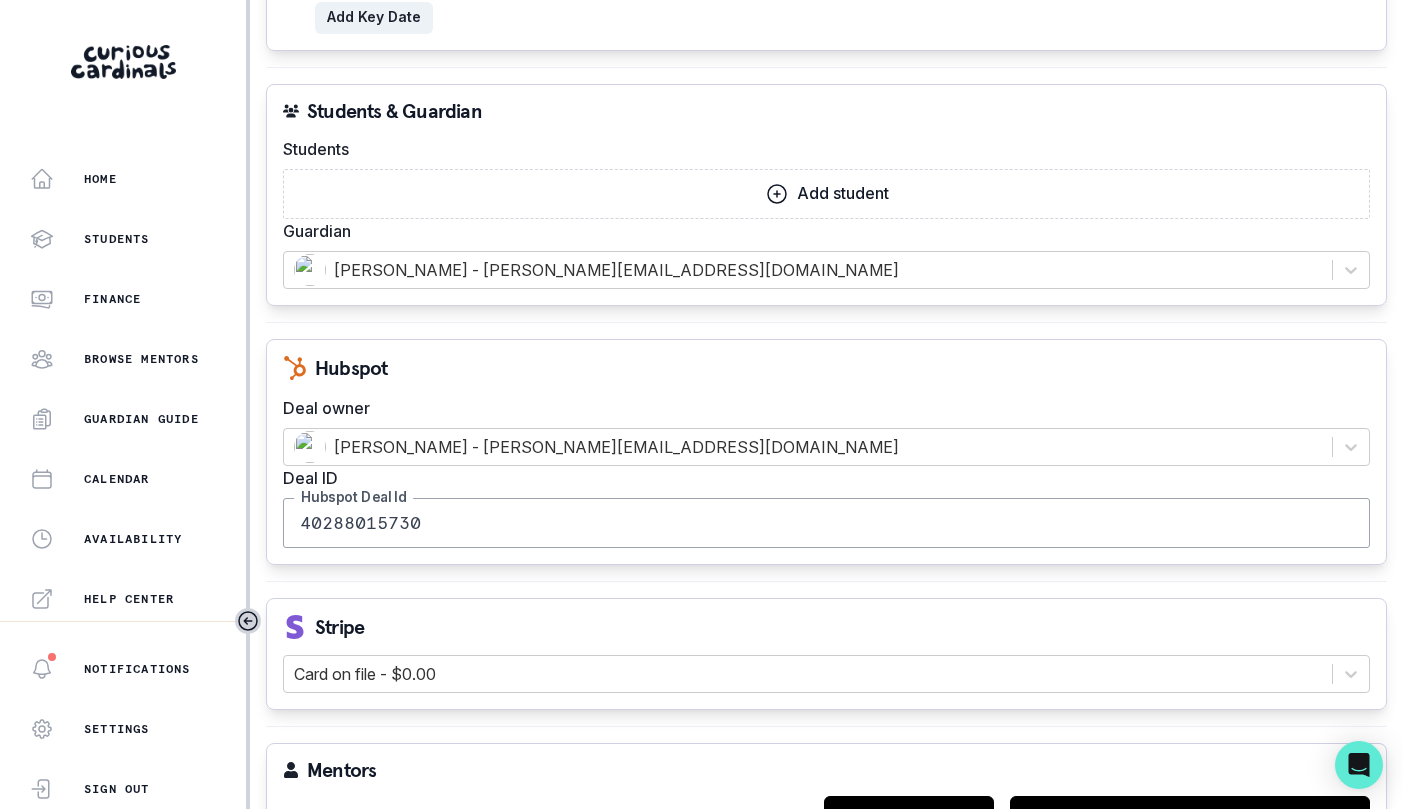 click on "Add student" at bounding box center [826, 194] 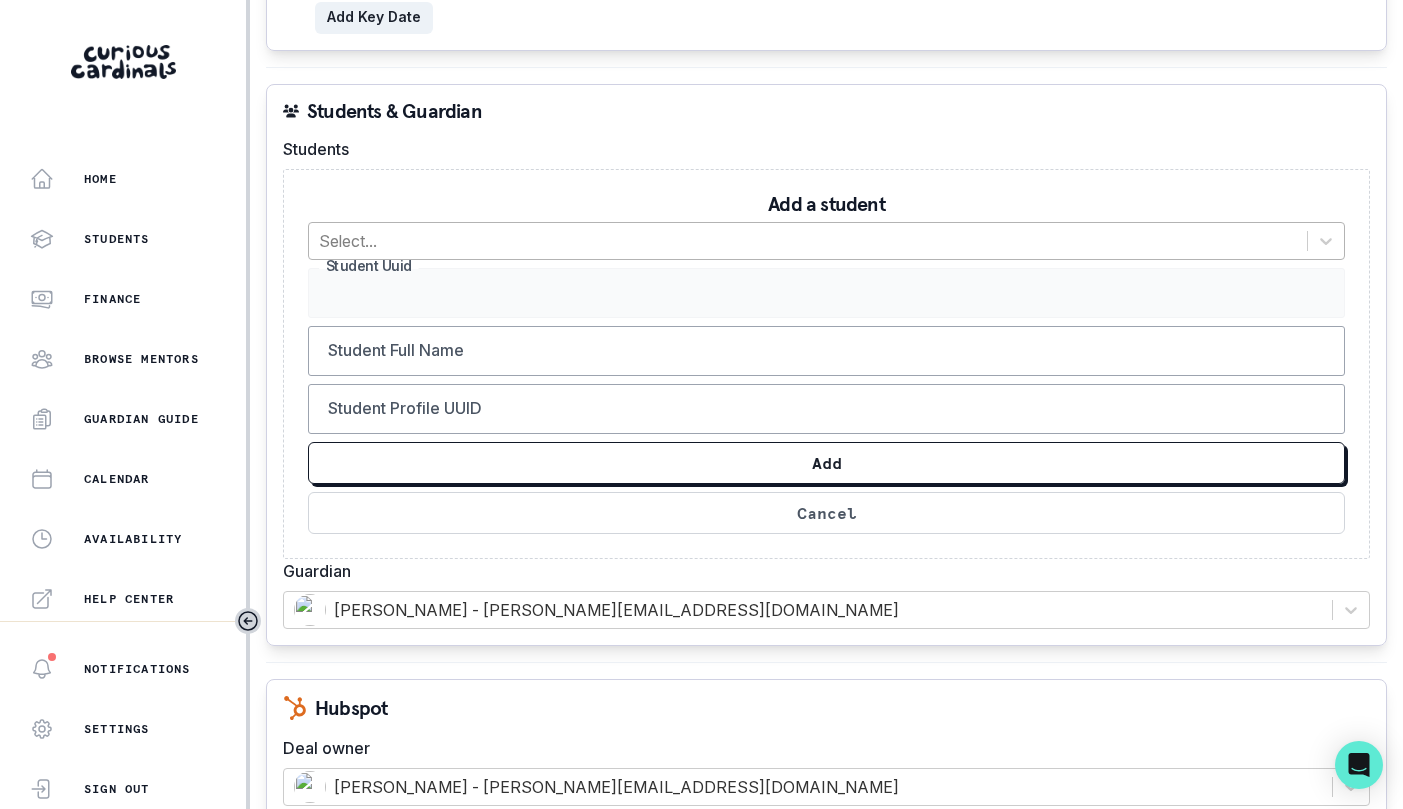 click at bounding box center (808, 241) 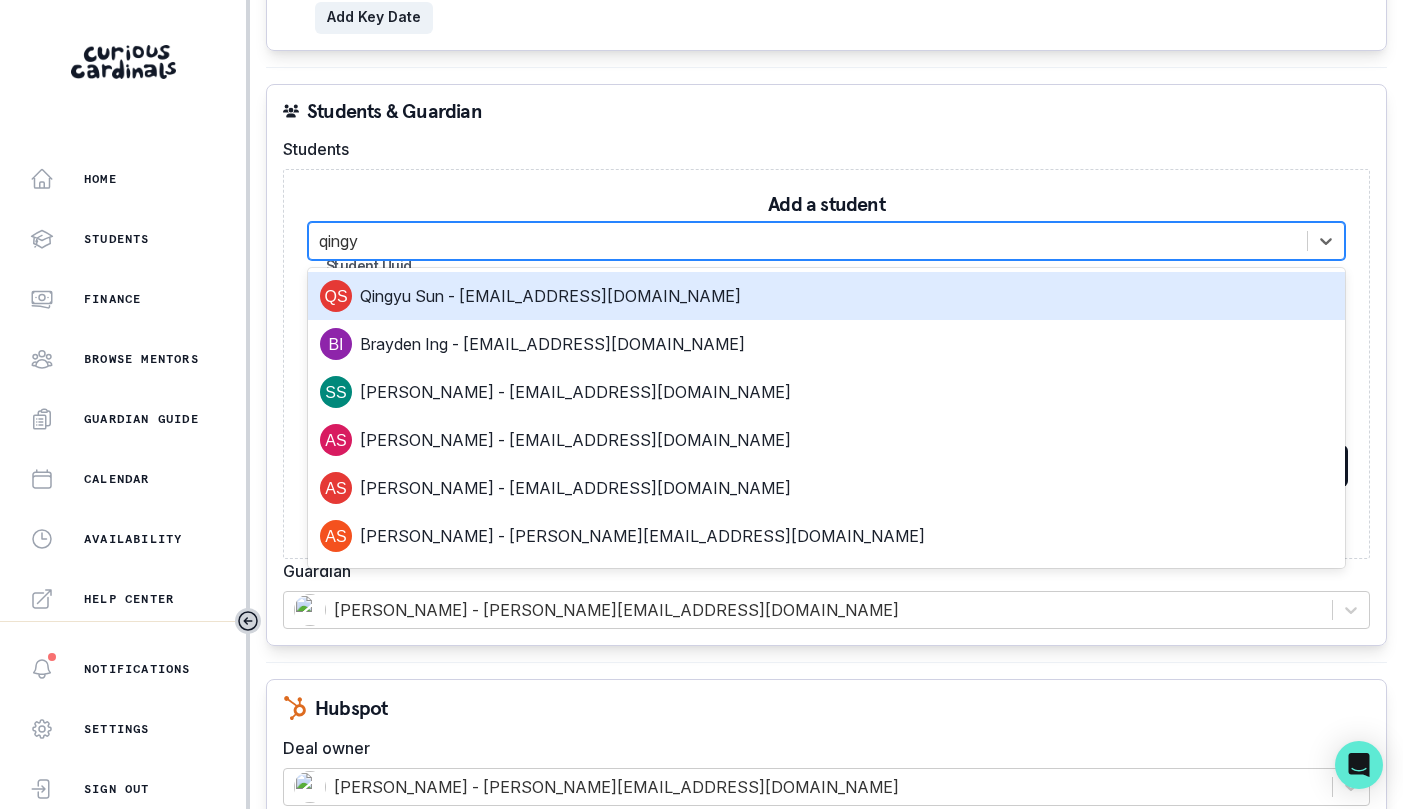 type on "qingyu" 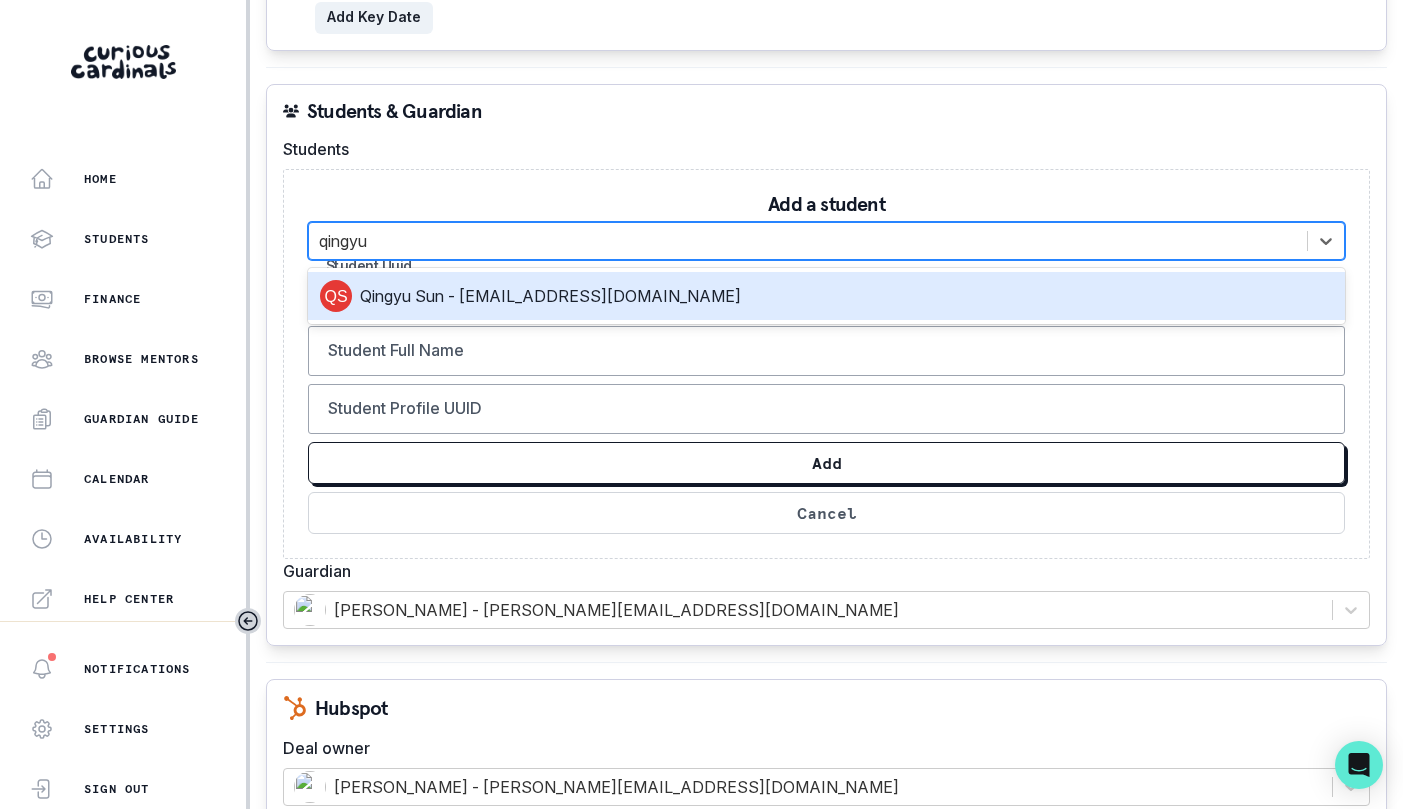 click on "Qingyu Sun - [EMAIL_ADDRESS][DOMAIN_NAME]" at bounding box center (826, 296) 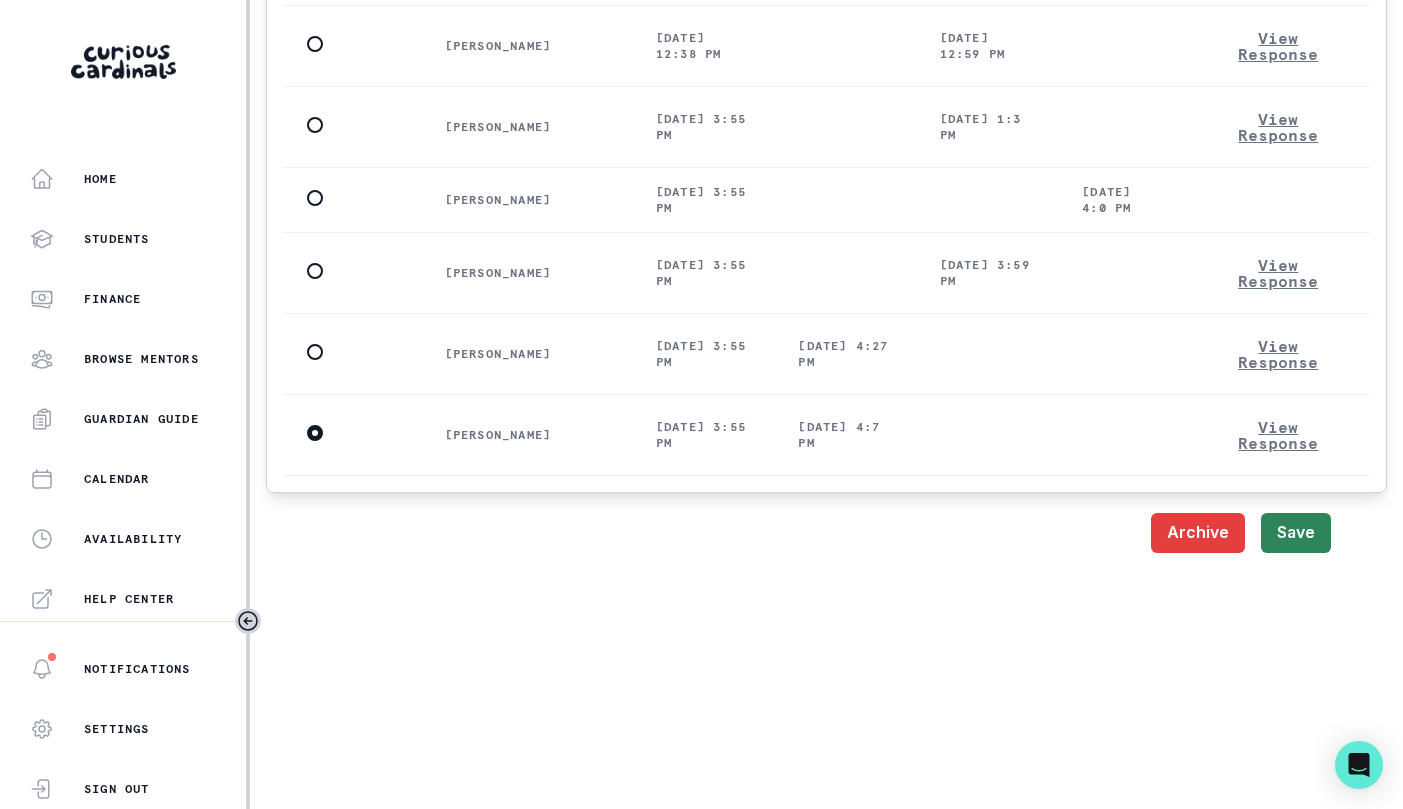 click on "Save" at bounding box center (1296, 533) 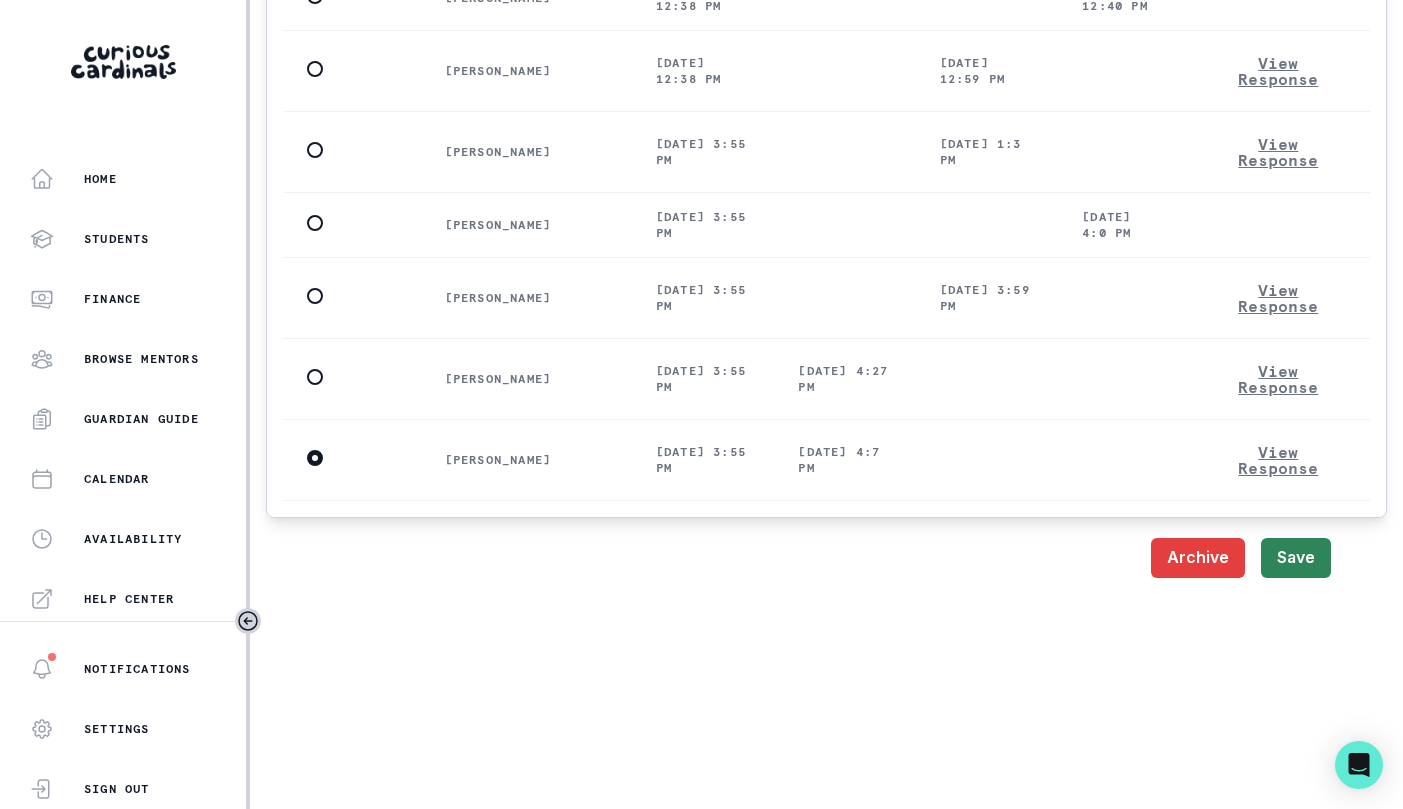 scroll, scrollTop: 3337, scrollLeft: 0, axis: vertical 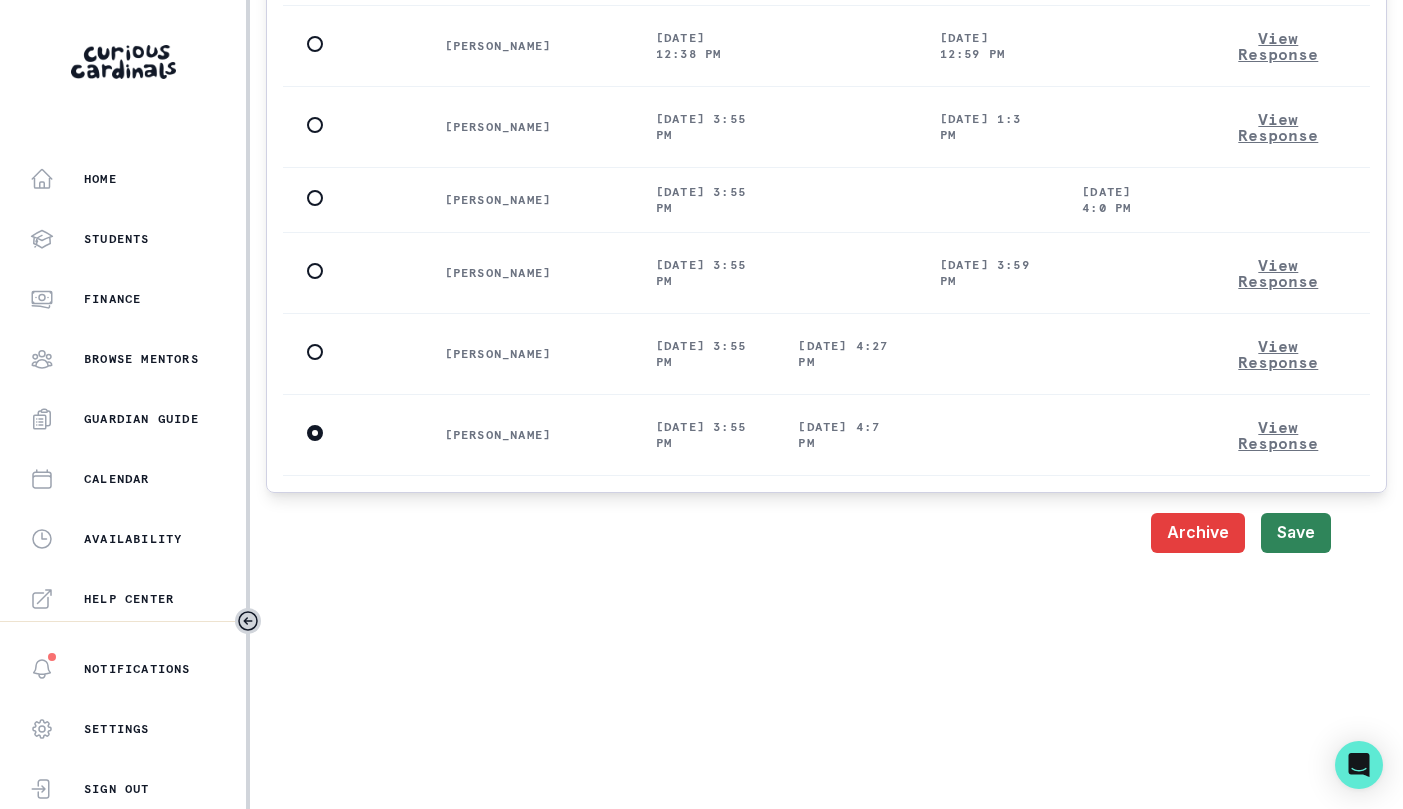 click on "Save" at bounding box center [1296, 533] 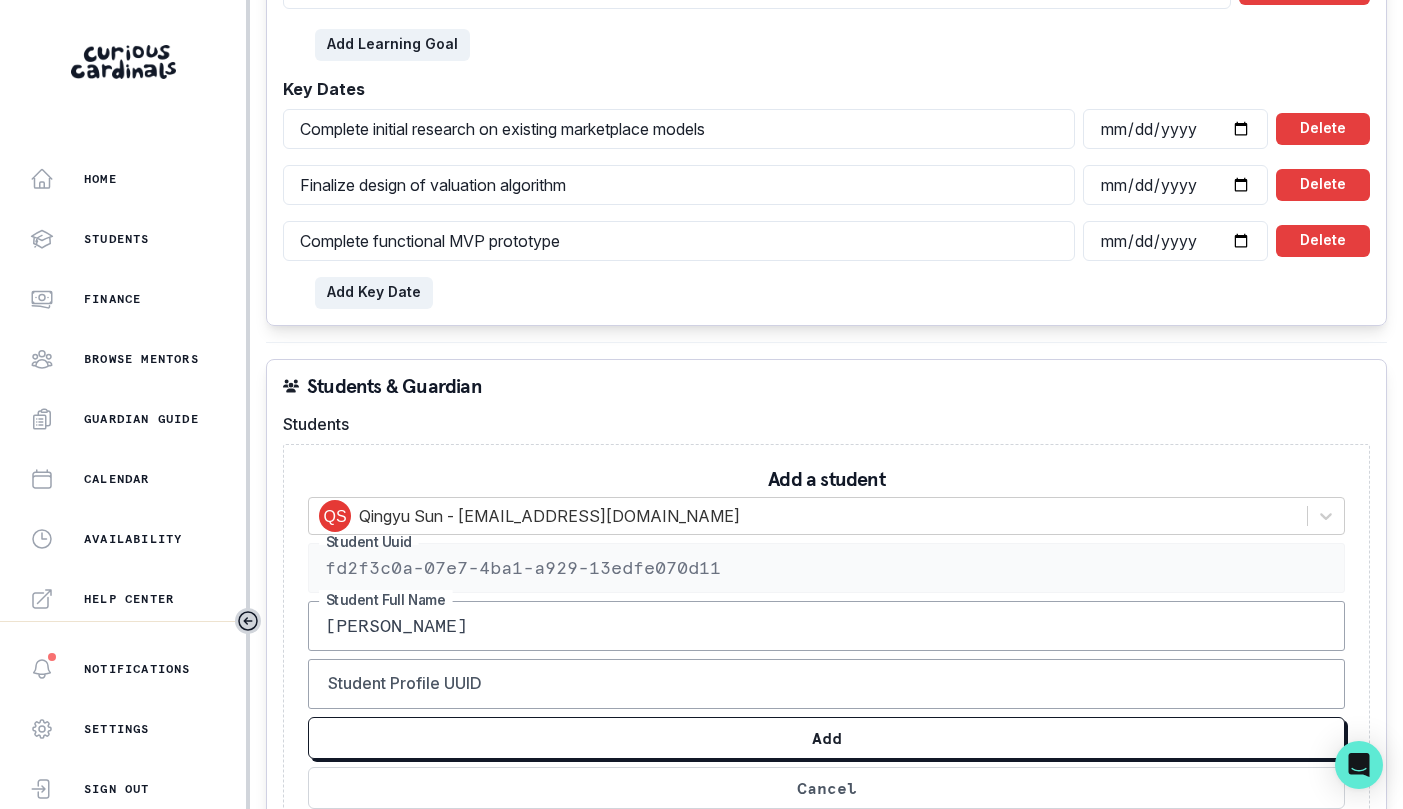 scroll, scrollTop: 1666, scrollLeft: 0, axis: vertical 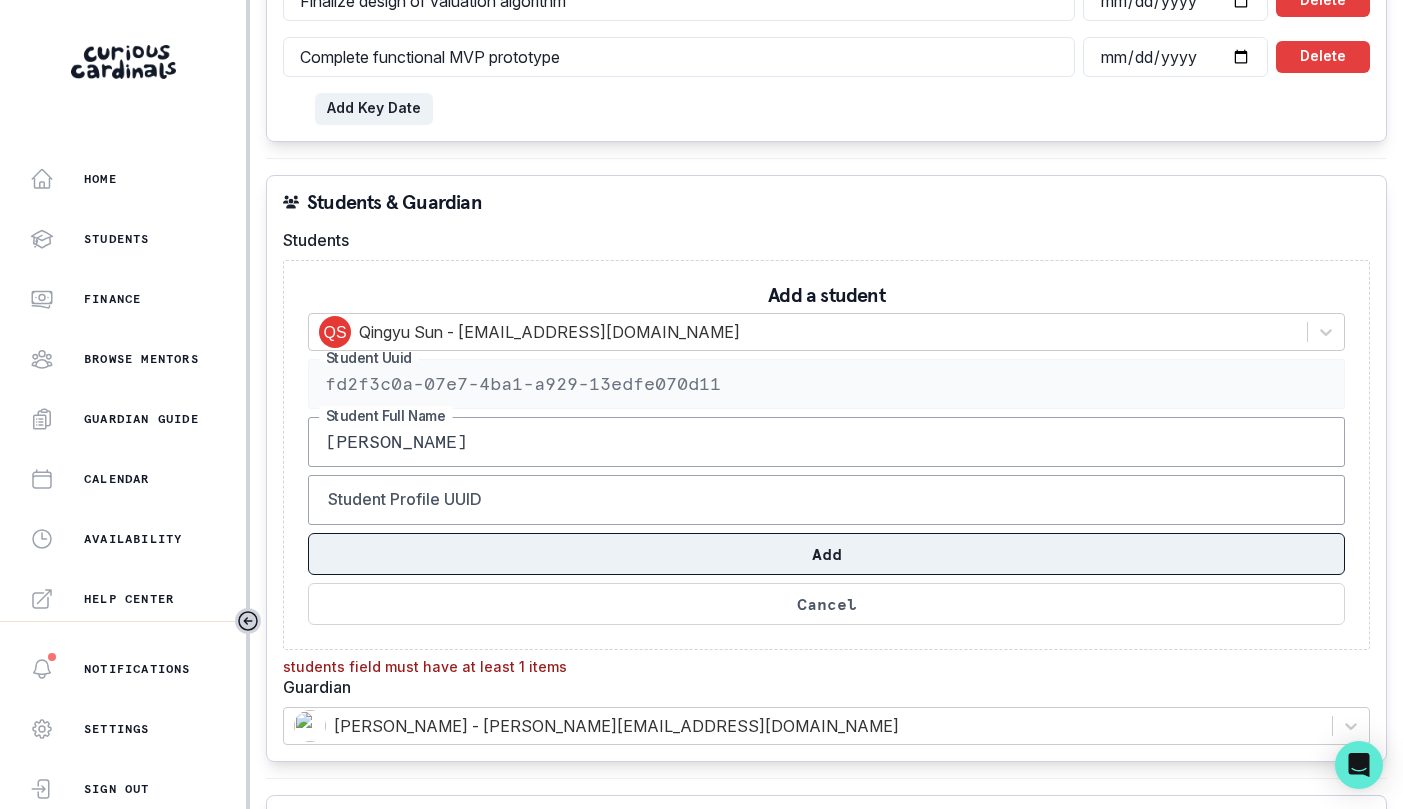 click on "Add" at bounding box center (826, 554) 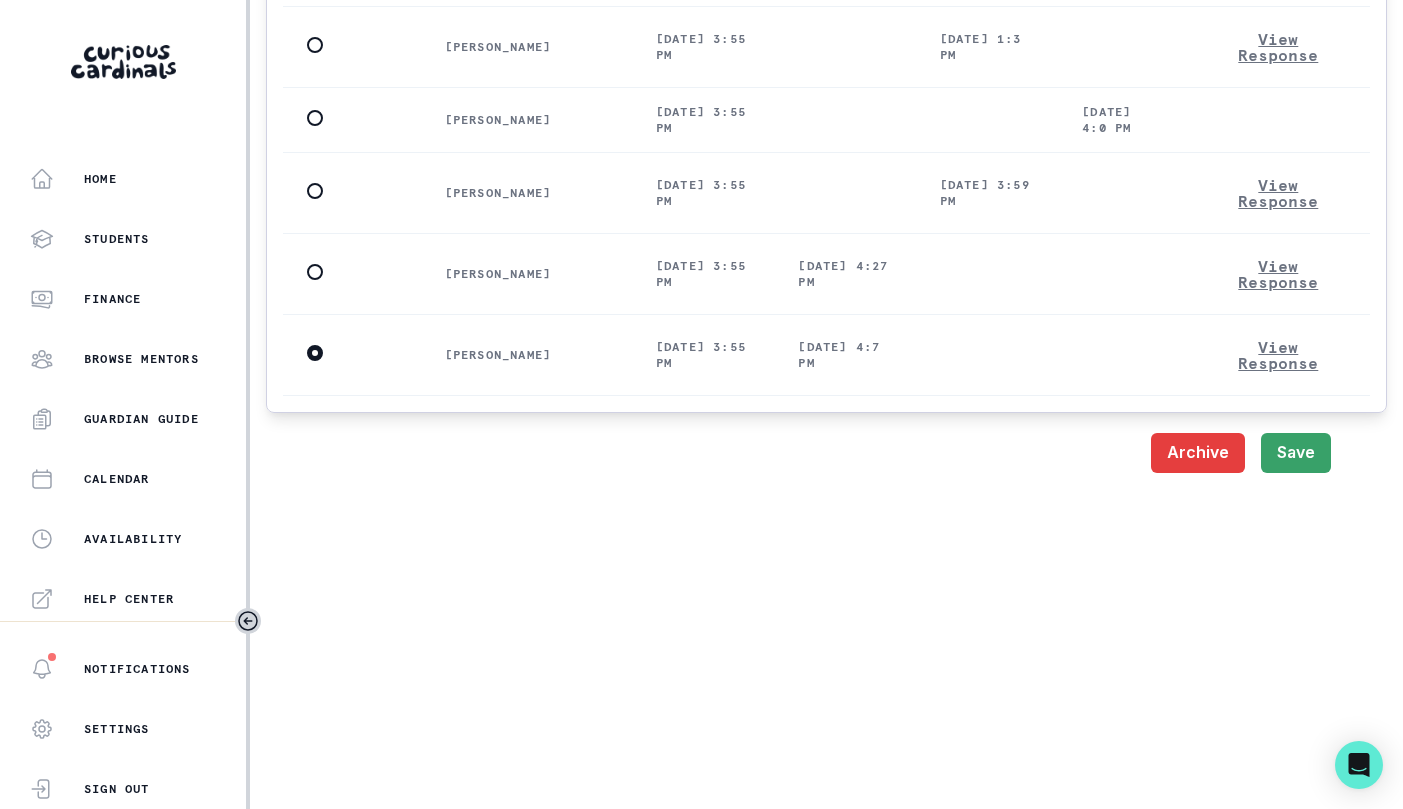 scroll, scrollTop: 3273, scrollLeft: 0, axis: vertical 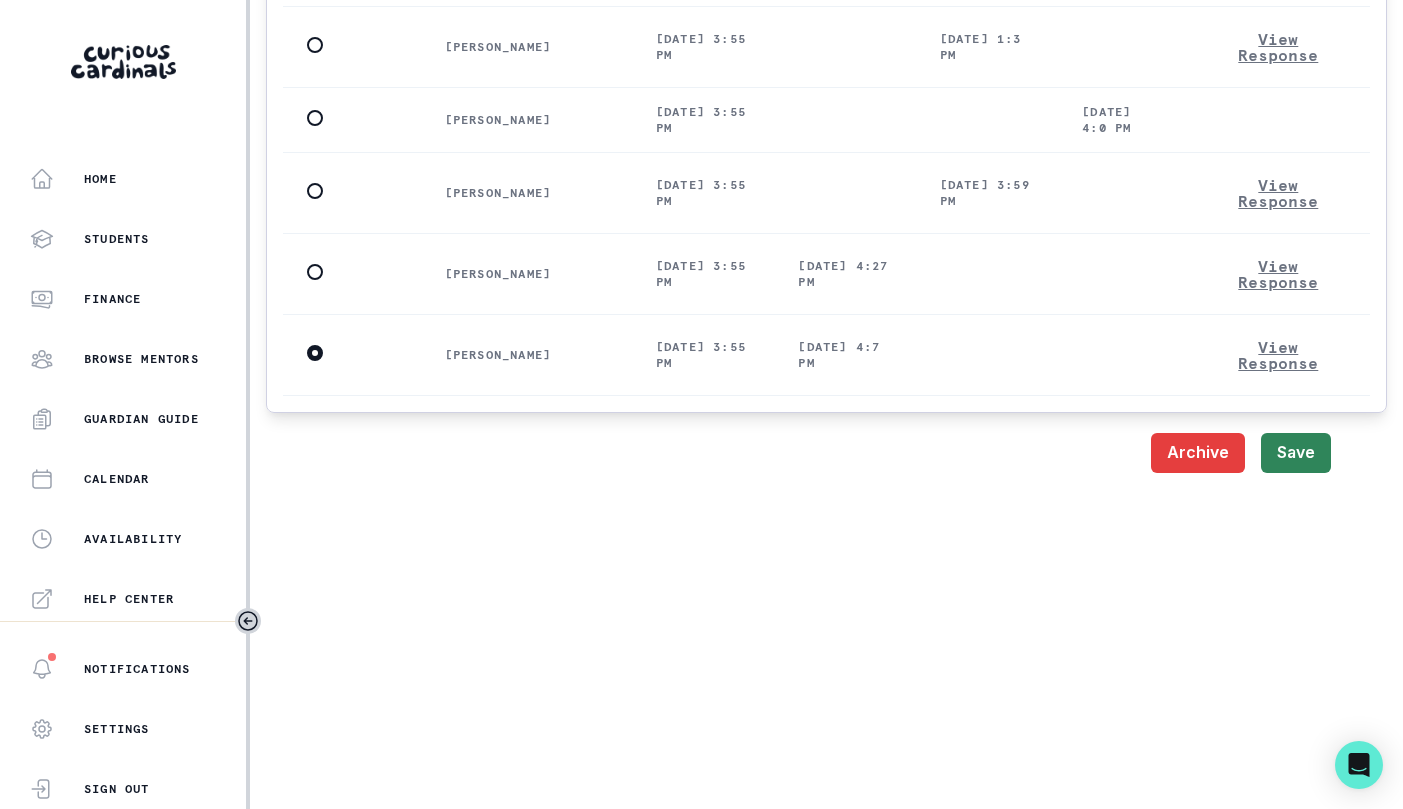 click on "Save" at bounding box center (1296, 453) 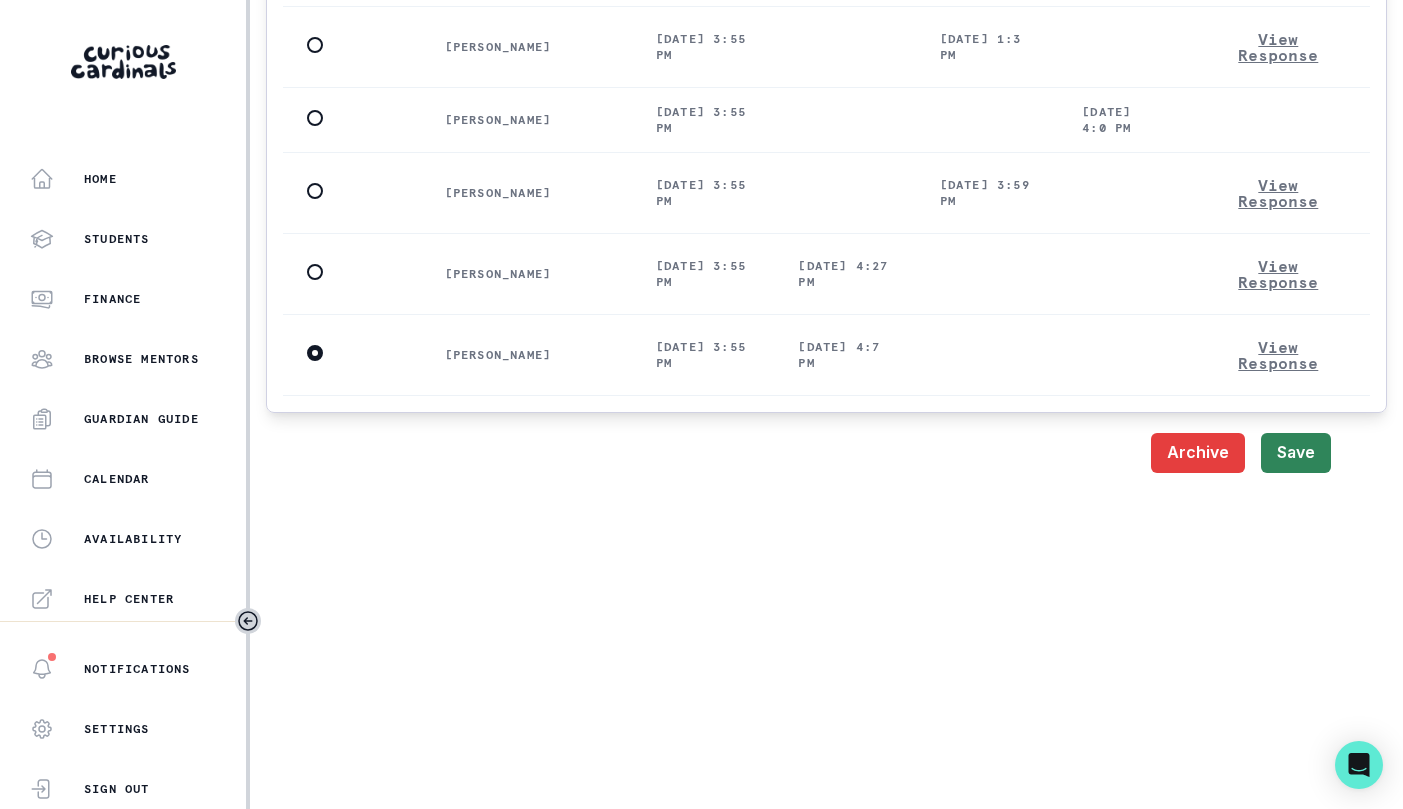 scroll, scrollTop: 0, scrollLeft: 0, axis: both 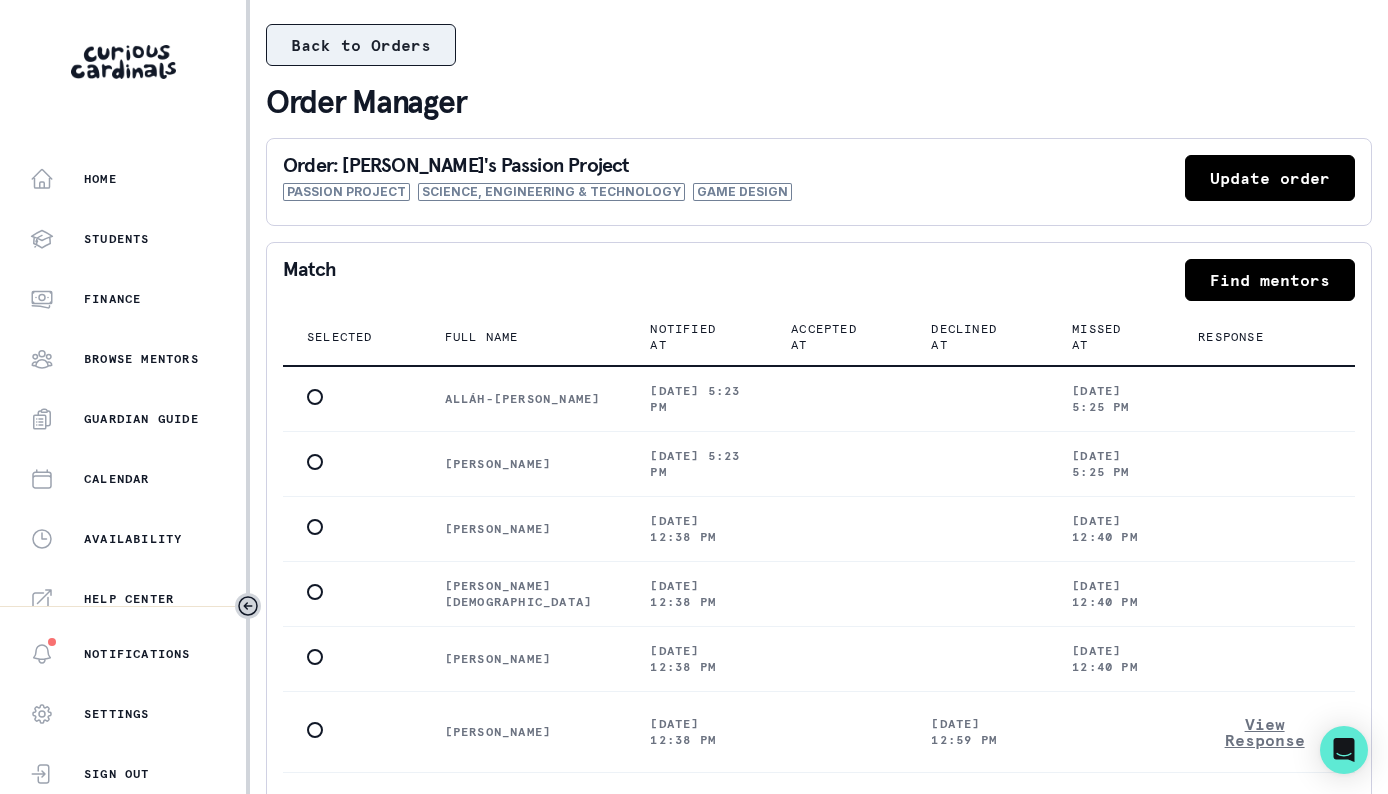click on "Back to Orders" at bounding box center (361, 45) 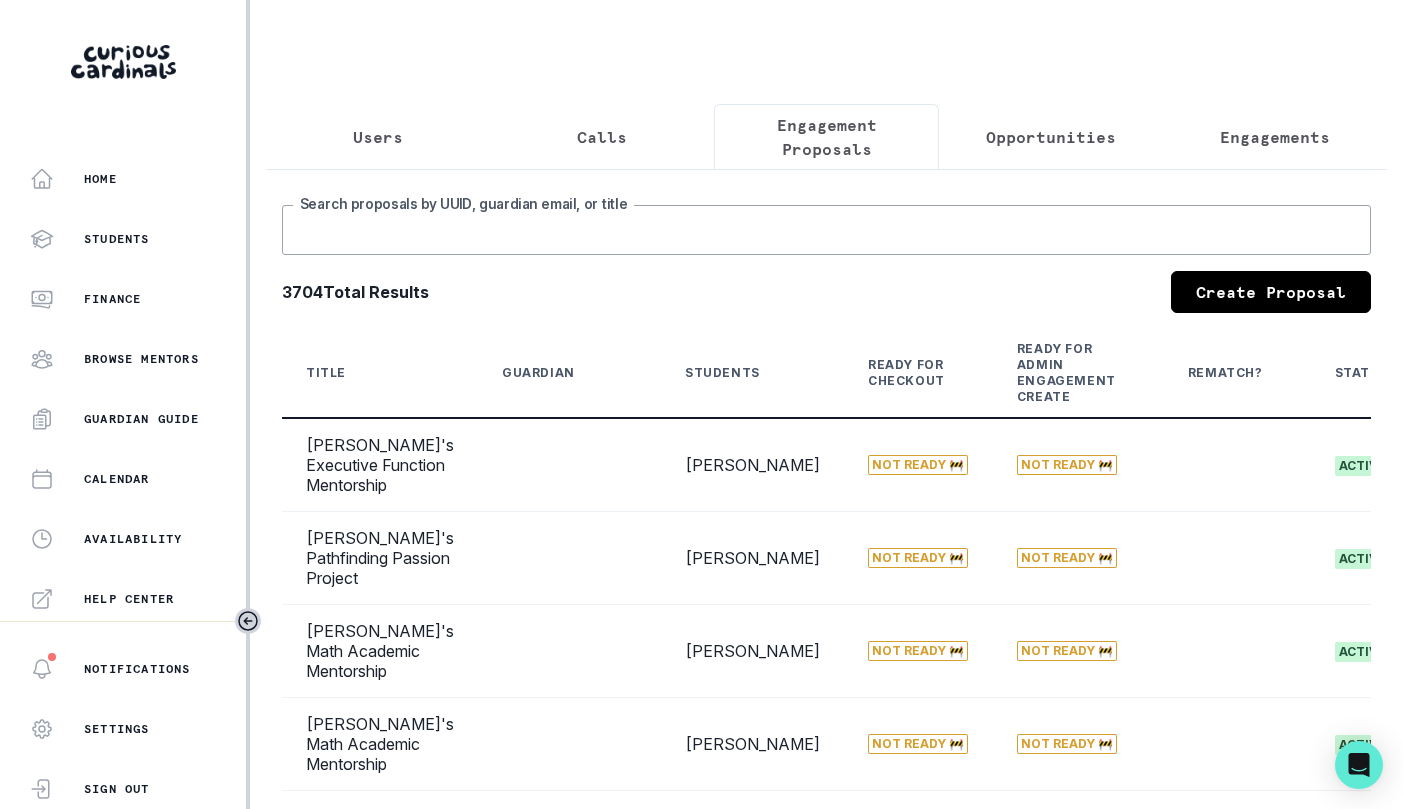click on "Search proposals by UUID, guardian email, or title" at bounding box center (826, 230) 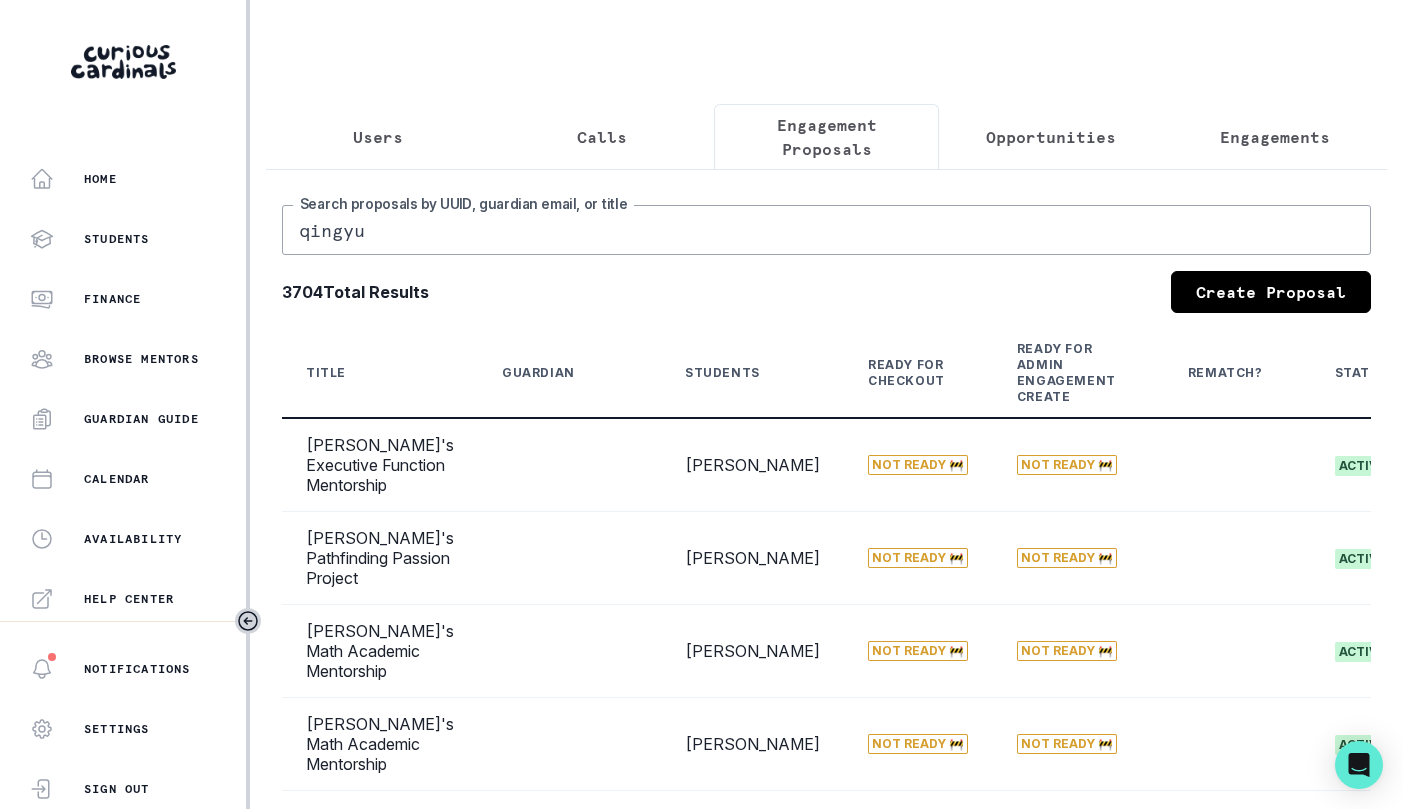 type on "qingyu" 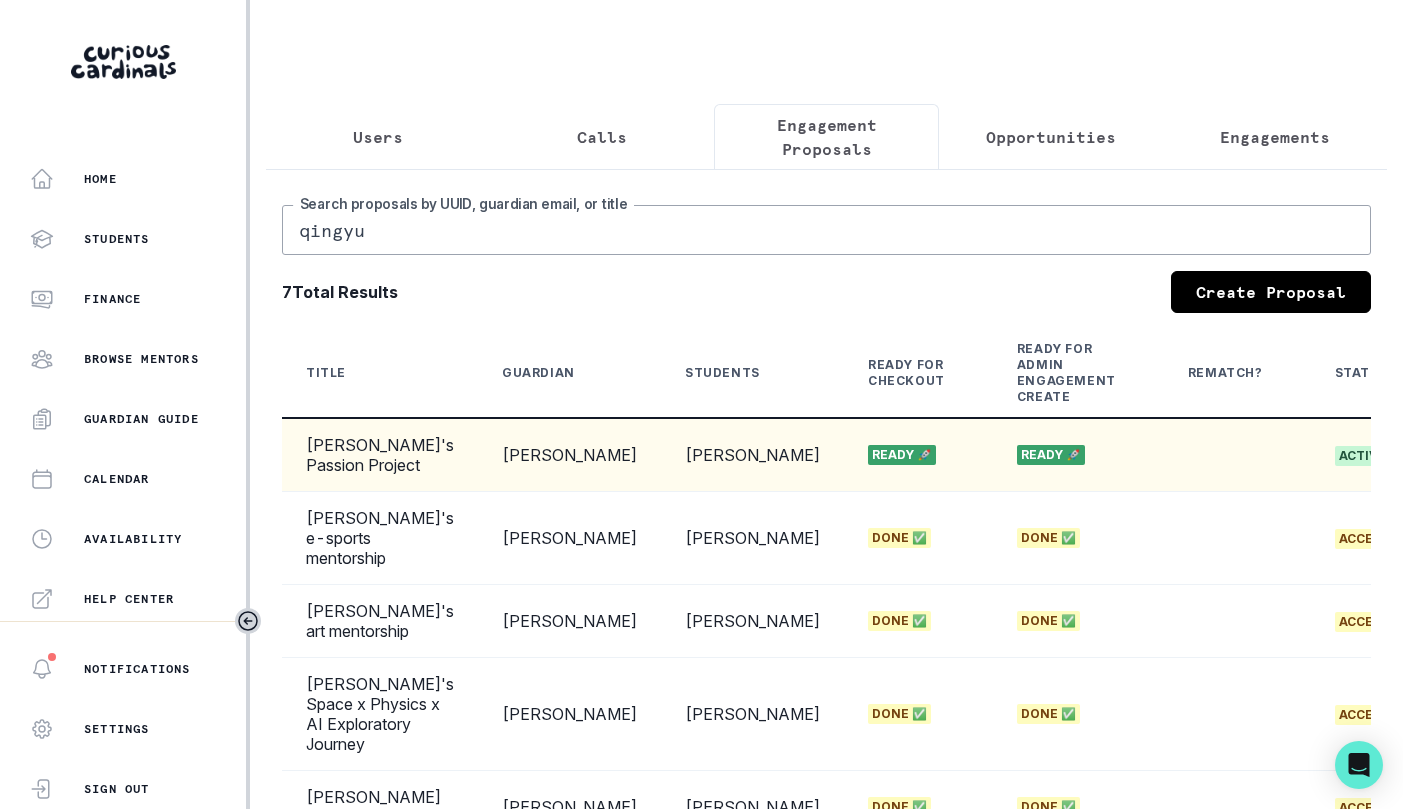 scroll, scrollTop: 0, scrollLeft: 282, axis: horizontal 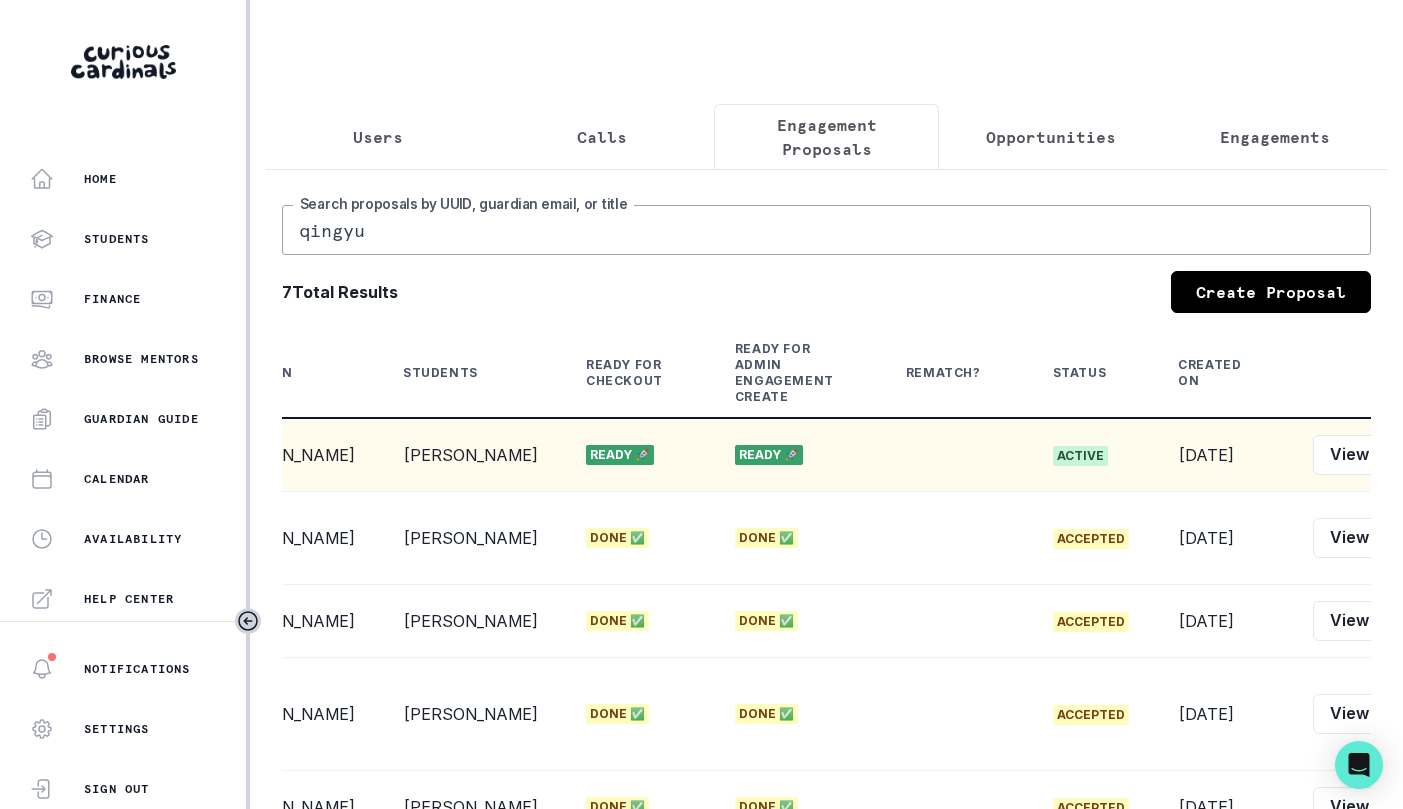 click 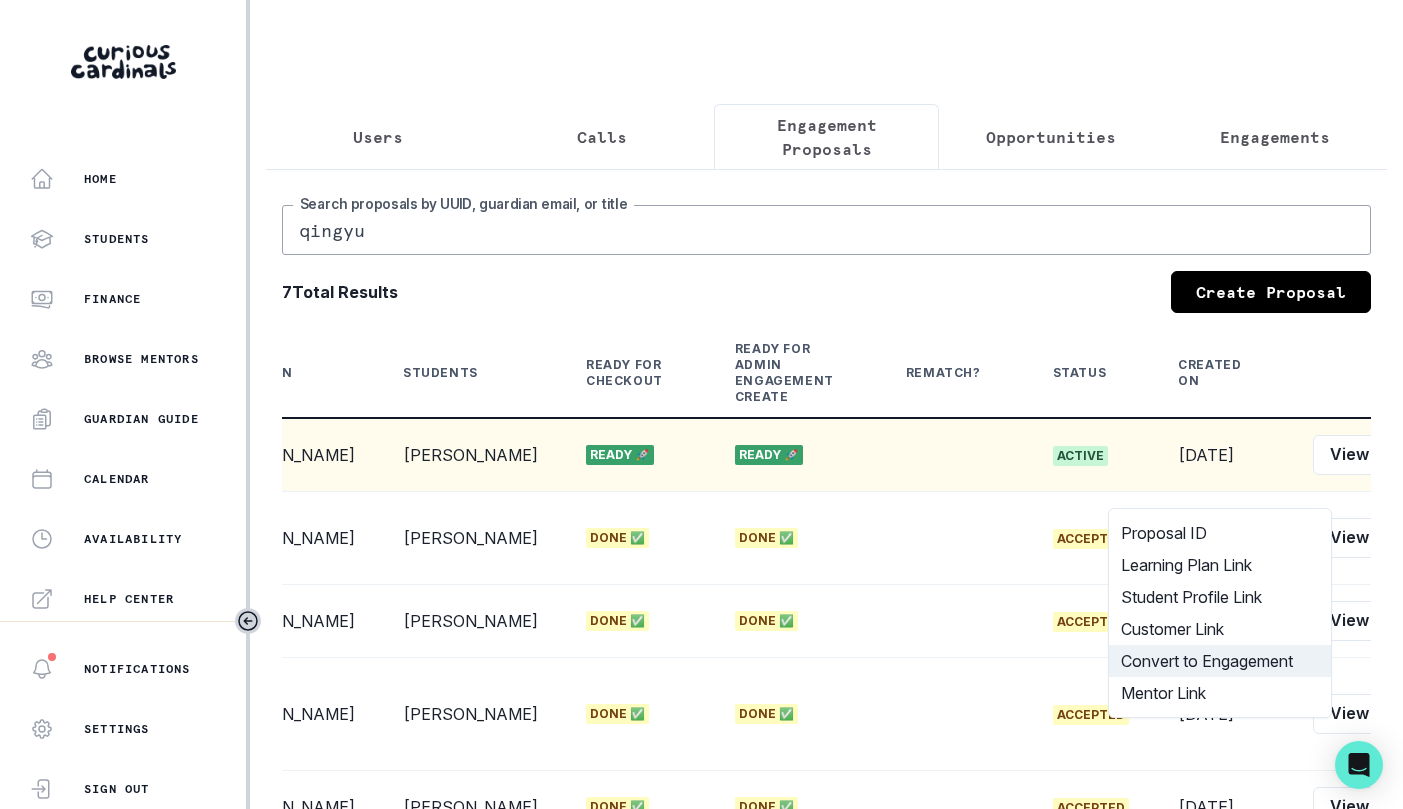 click on "Convert to Engagement" at bounding box center [1220, 661] 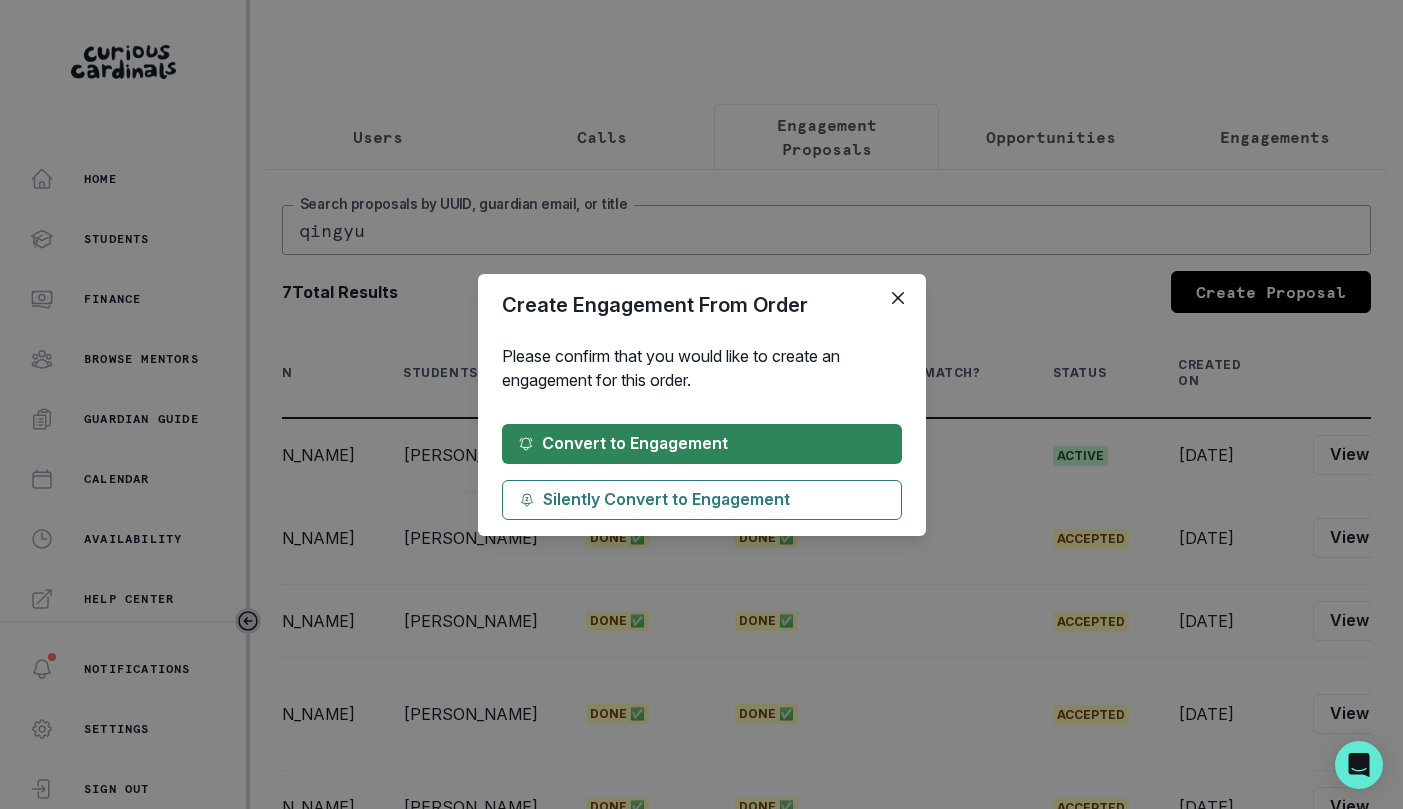 click on "Convert to Engagement" at bounding box center [702, 444] 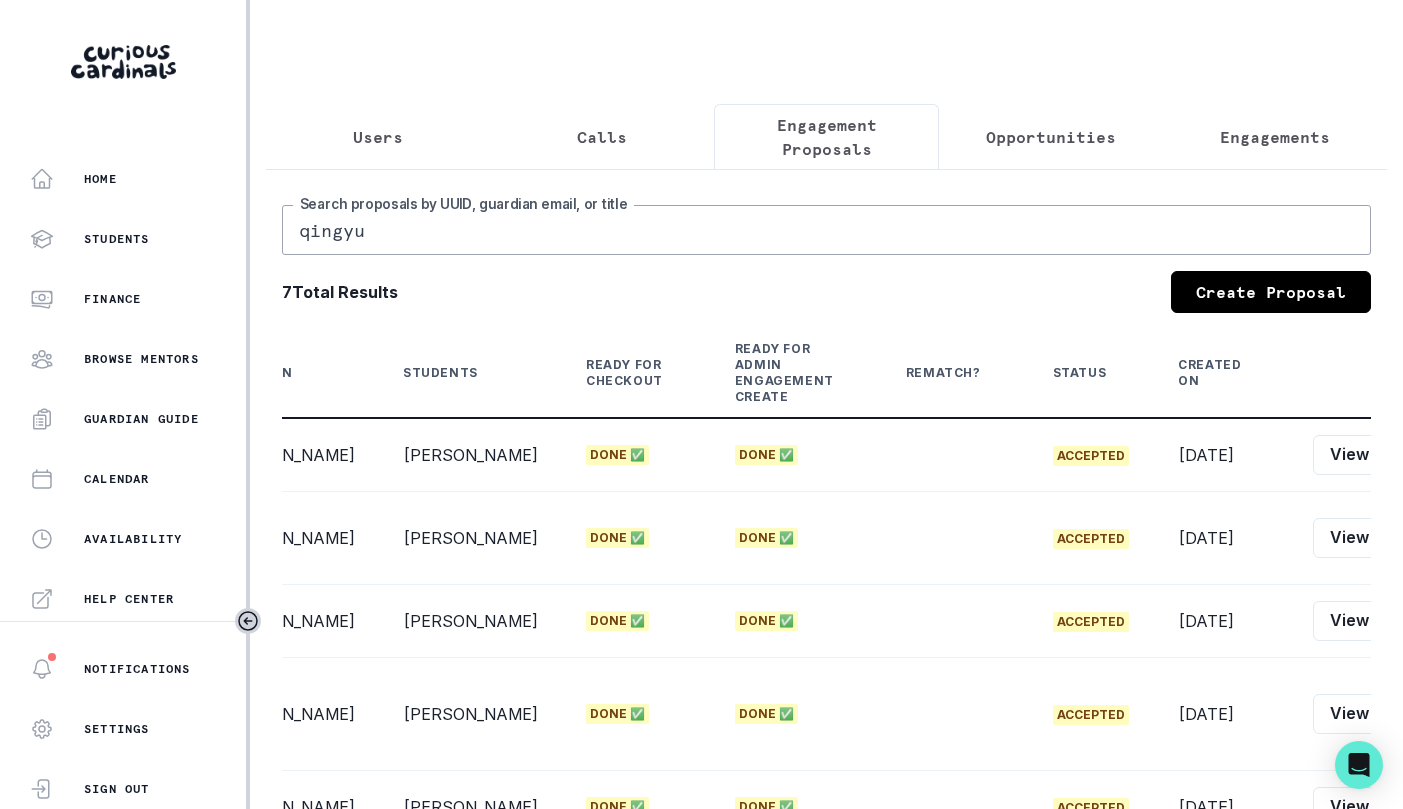 click on "Users" at bounding box center [378, 137] 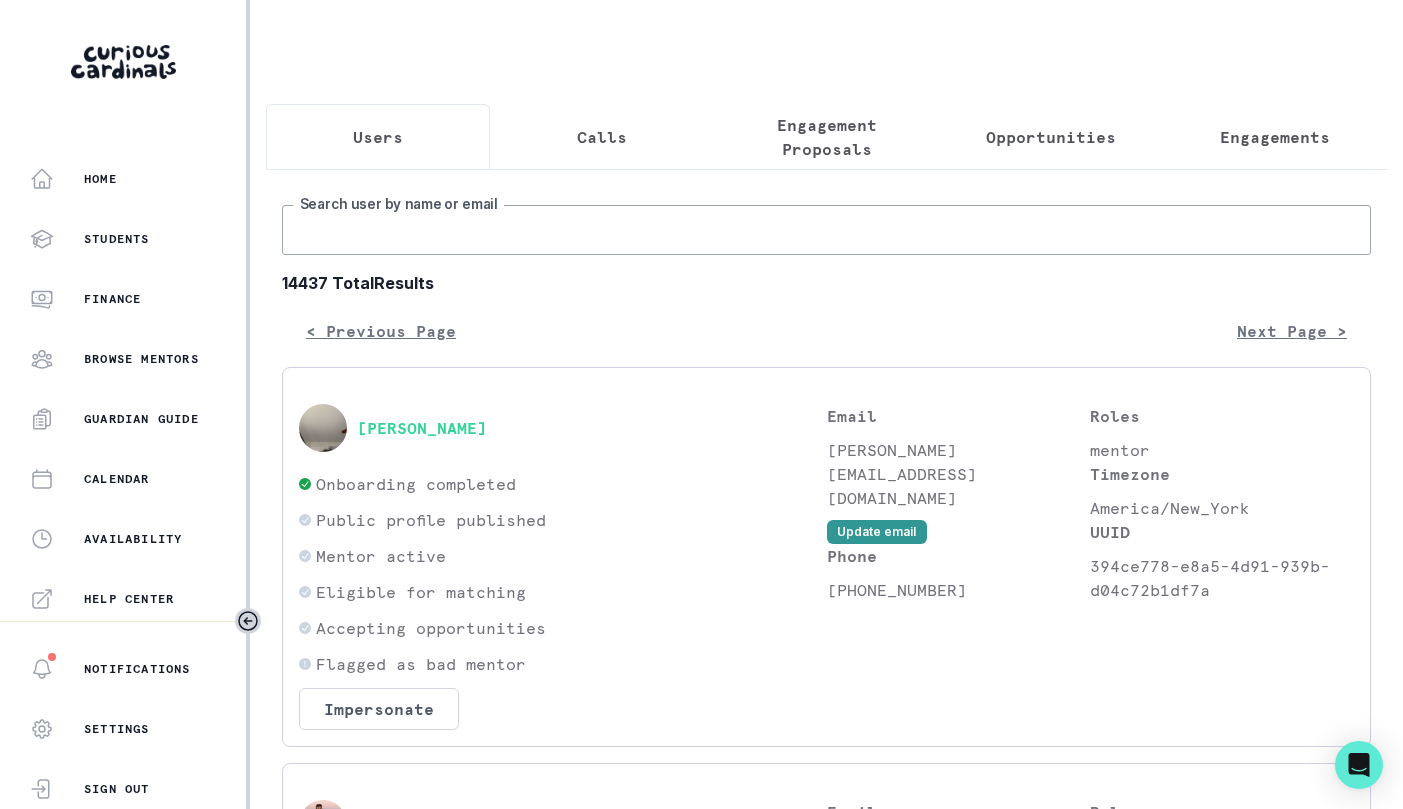 click on "Search user by name or email" at bounding box center [826, 230] 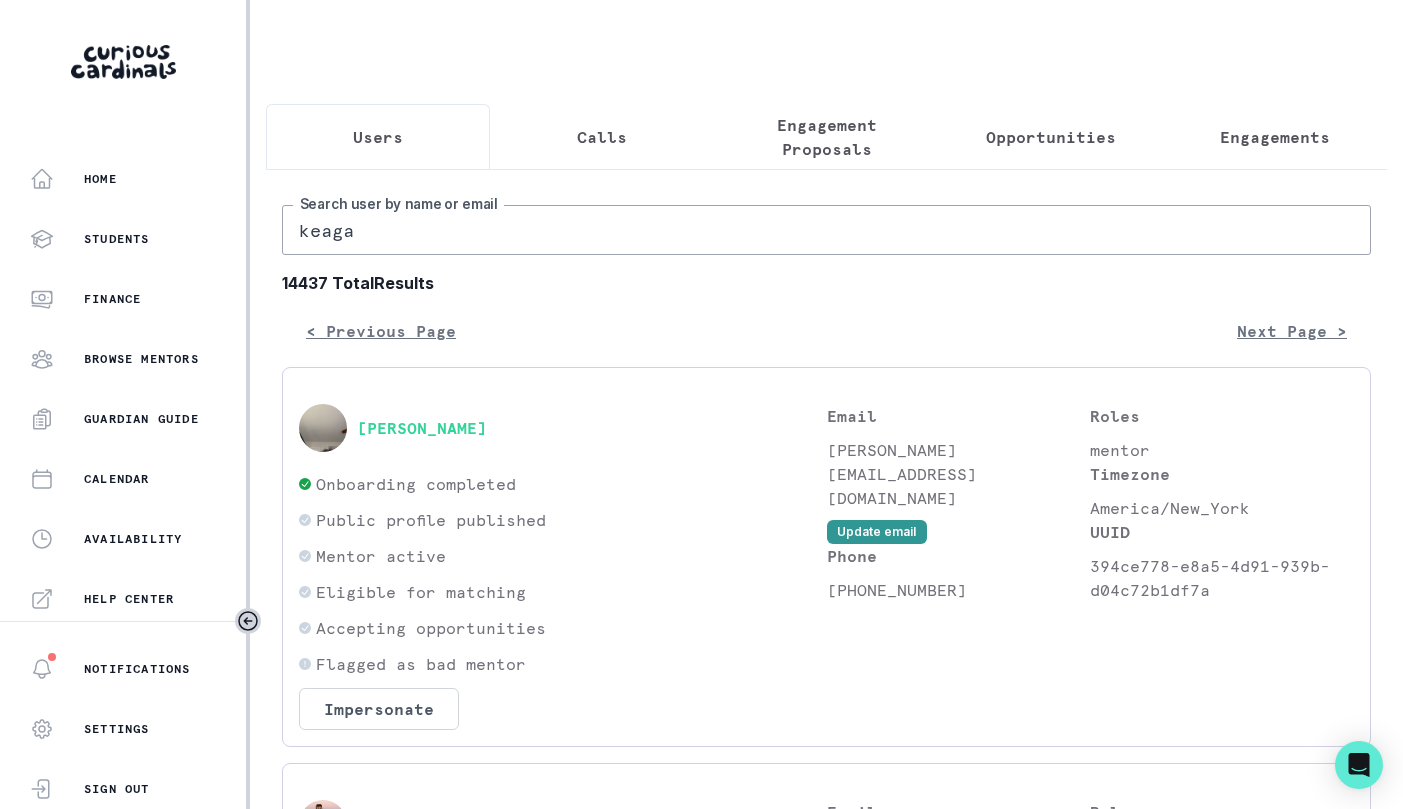 type on "keagan" 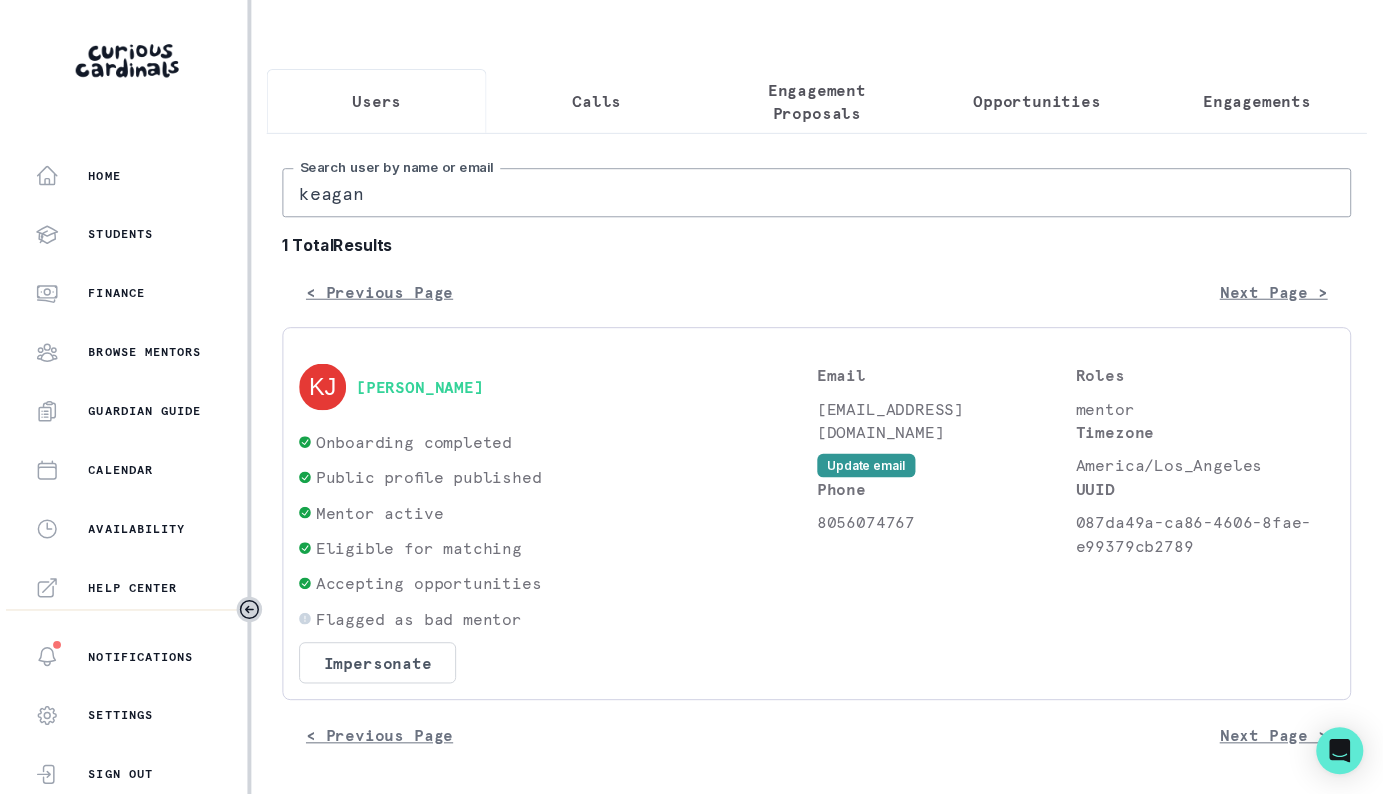 scroll, scrollTop: 49, scrollLeft: 0, axis: vertical 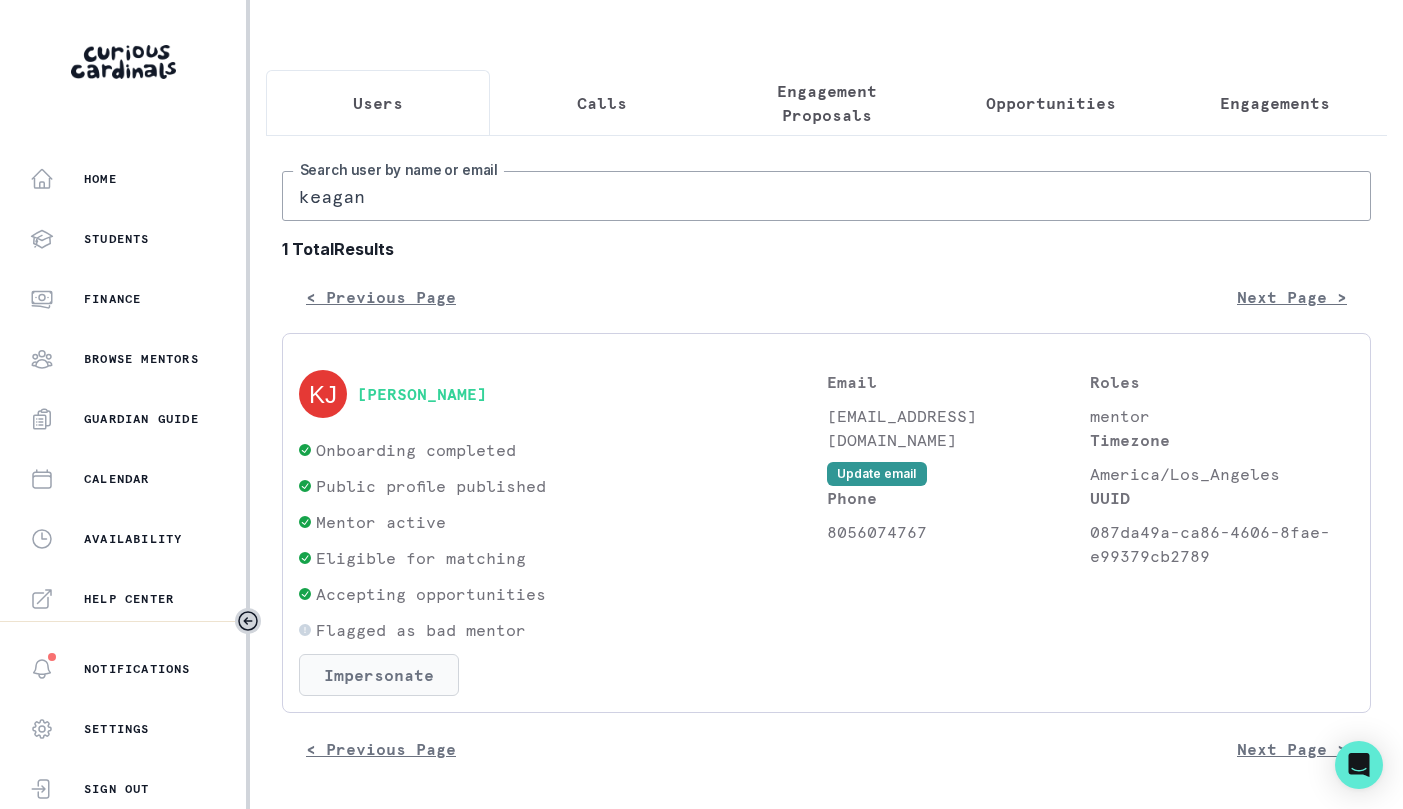 click on "Impersonate" at bounding box center (379, 675) 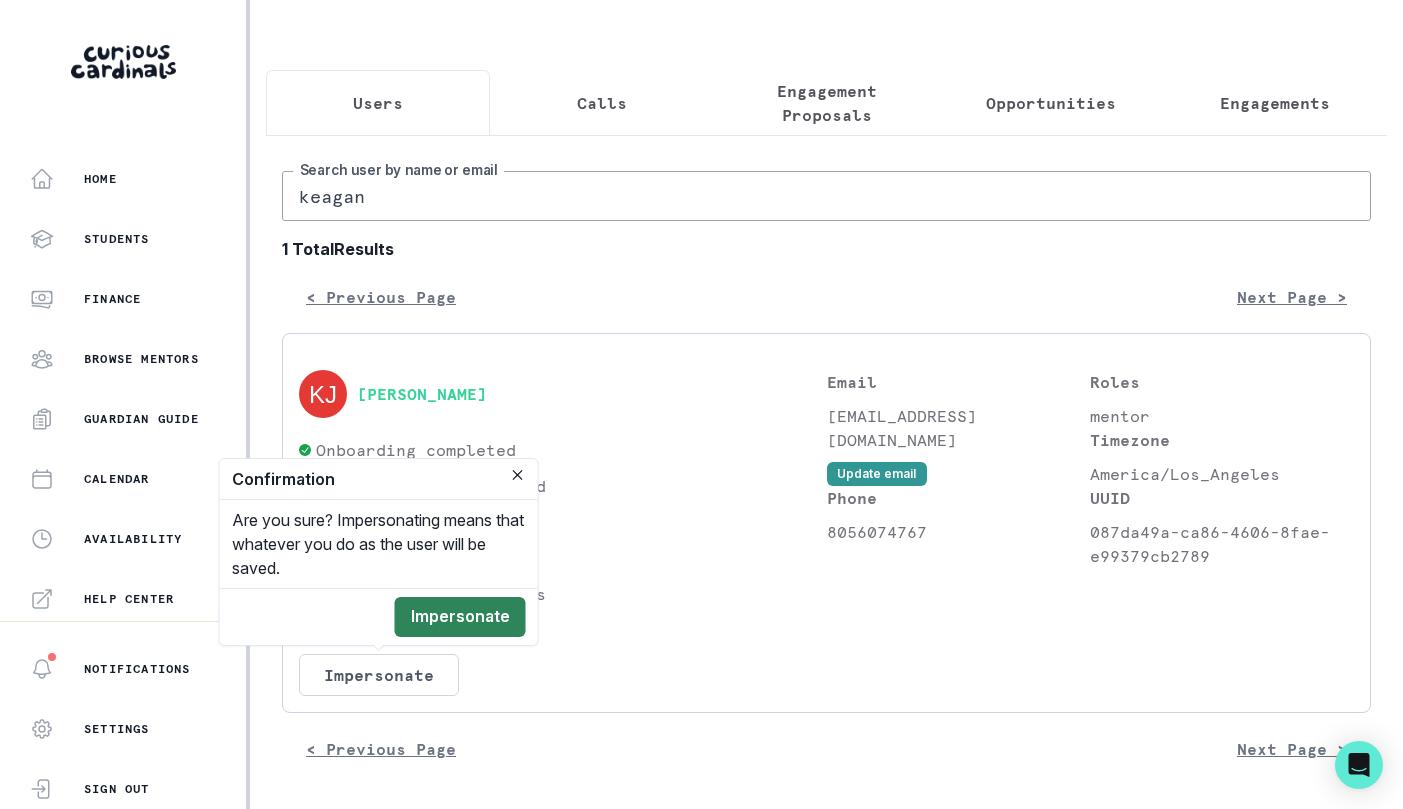 click on "Impersonate" at bounding box center (460, 617) 